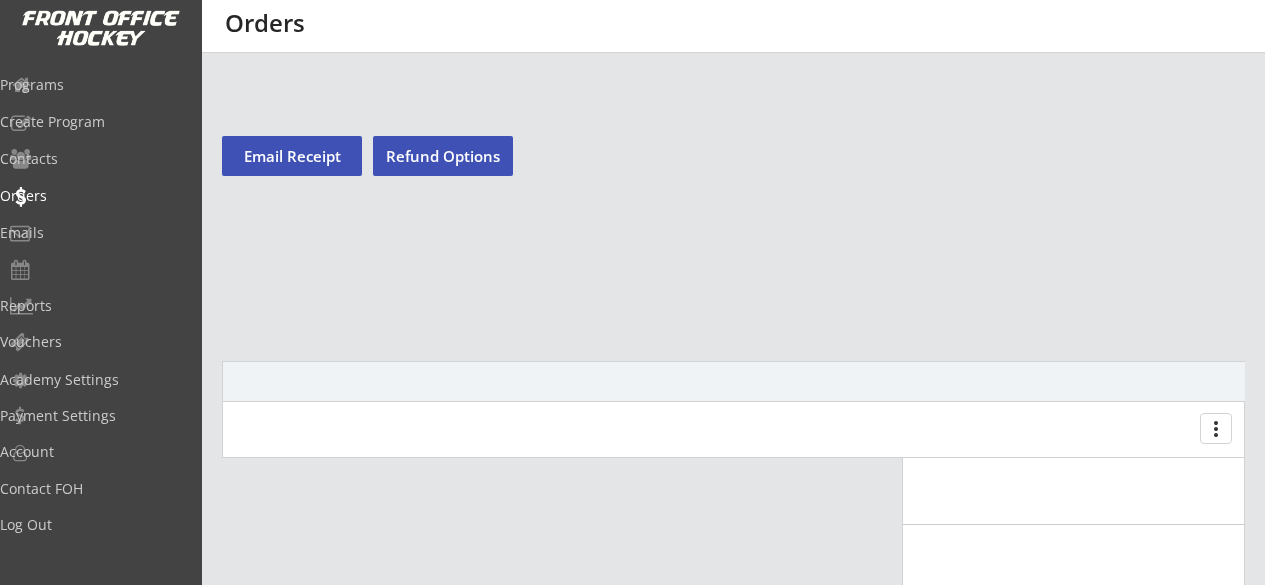scroll, scrollTop: 0, scrollLeft: 0, axis: both 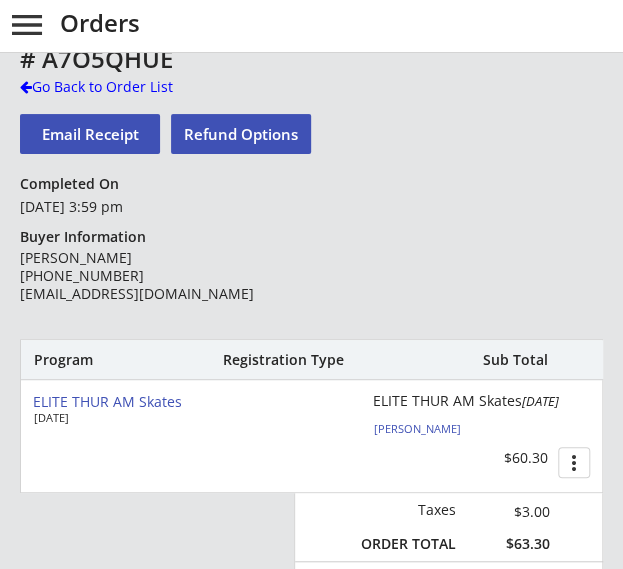 click on "Program Registration Type Sub Total ELITE THUR AM Skates  Jul 3, 2025 ELITE THUR AM Skates
Jul 17, 2025 Brett Buckley $60.30 more_vert" at bounding box center (311, 416) 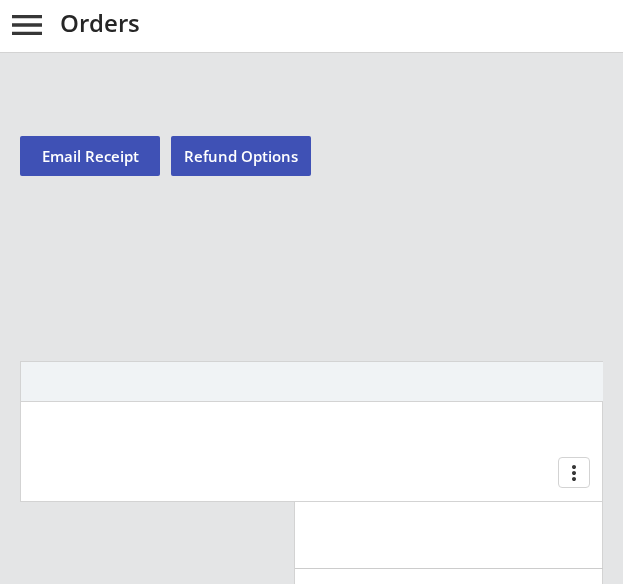 scroll, scrollTop: 0, scrollLeft: 0, axis: both 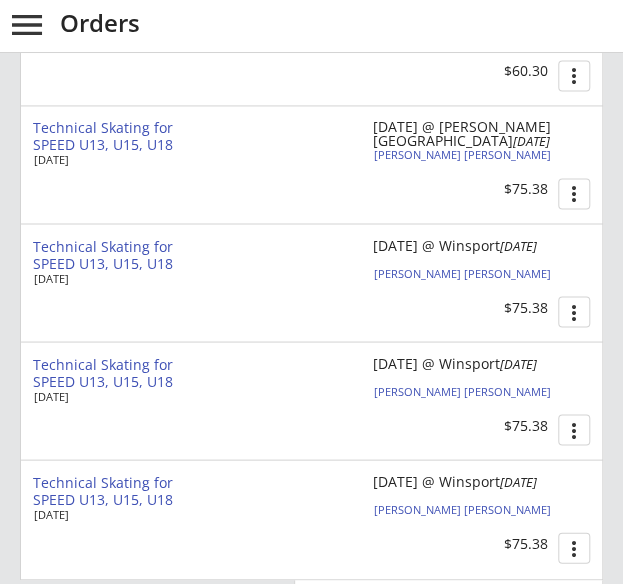 click on "Technical Skating for SPEED U13, U15, U18 Jun 30, 2025 July 22 @ Winsport
Jul 22, 2025 Killian Dougherty $75.38 more_vert" at bounding box center (312, 282) 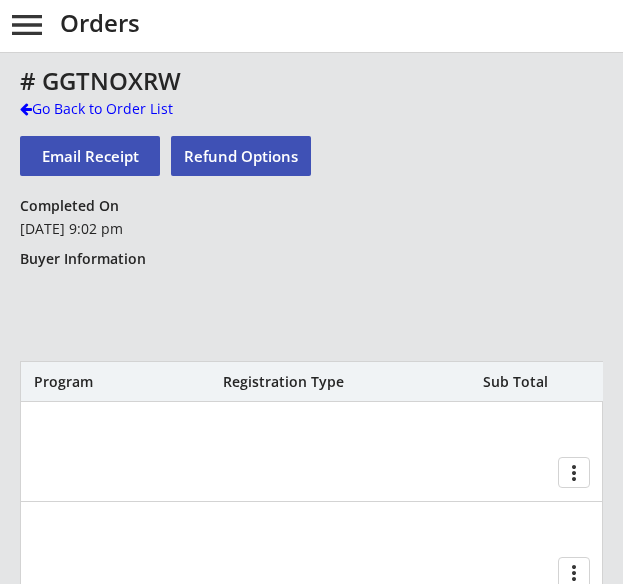 scroll, scrollTop: 0, scrollLeft: 0, axis: both 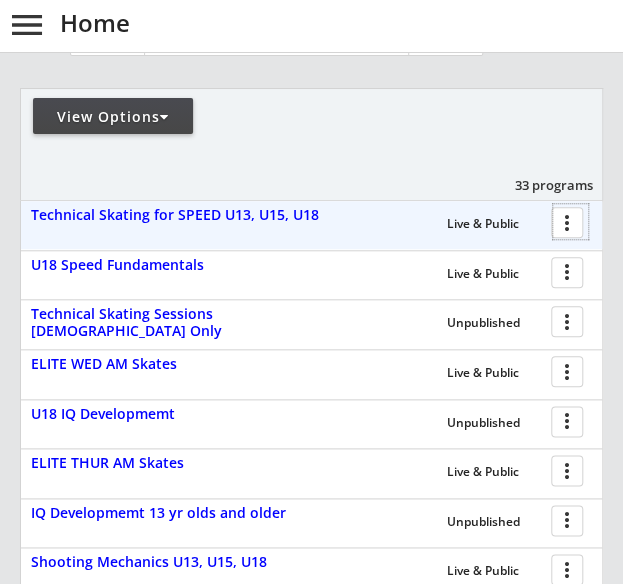 click at bounding box center (570, 221) 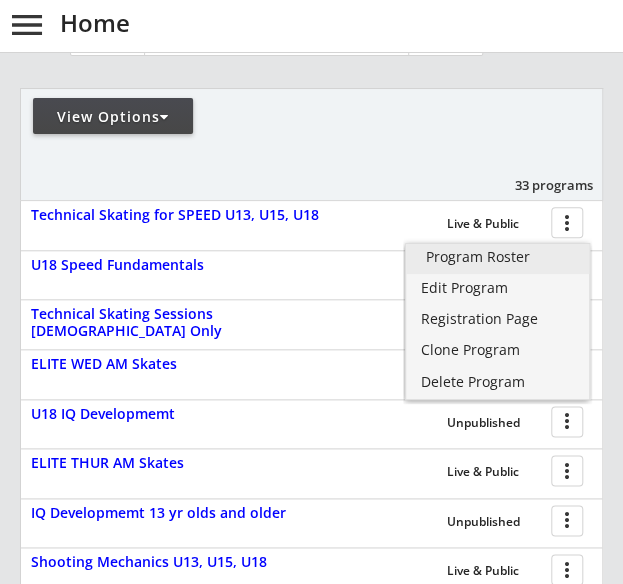 click on "Program Roster" at bounding box center [498, 259] 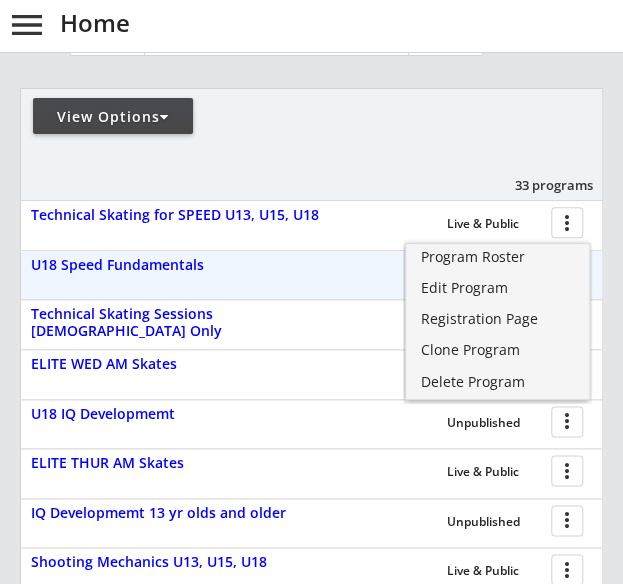 drag, startPoint x: 339, startPoint y: 177, endPoint x: 521, endPoint y: 116, distance: 191.95052 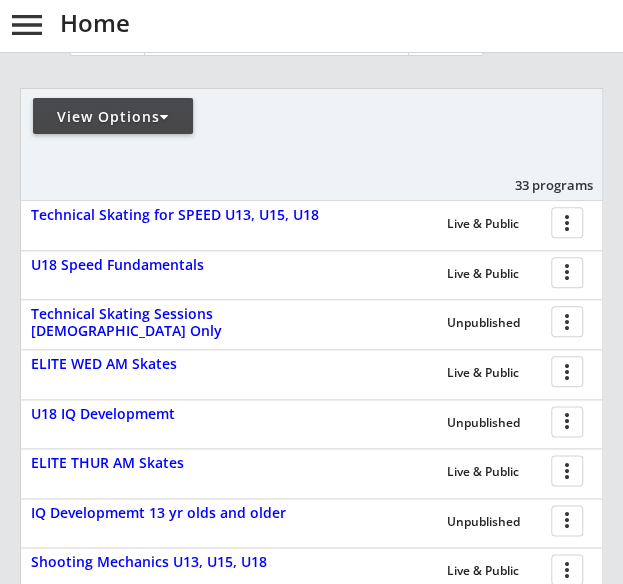 click on "View Options   33 programs" at bounding box center [311, 144] 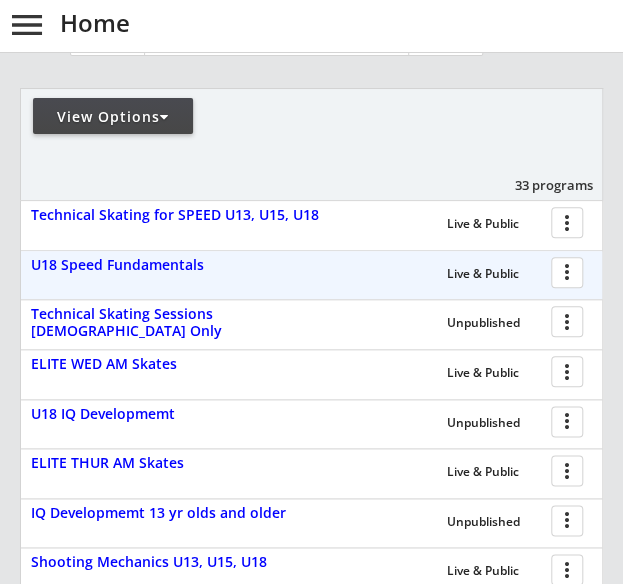 click at bounding box center [570, 271] 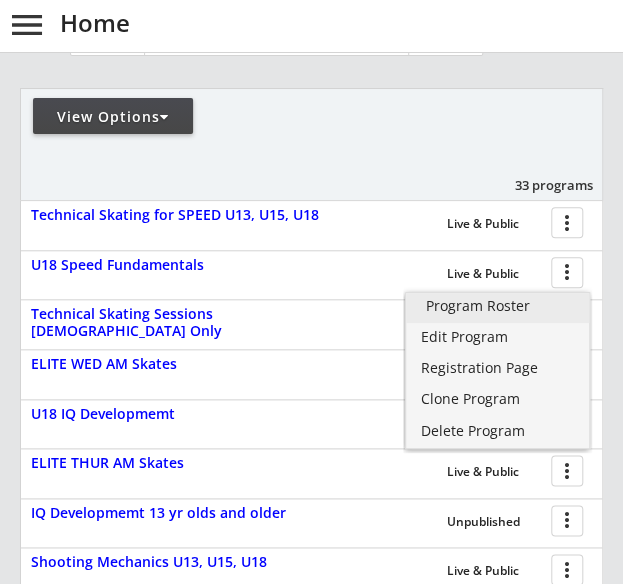 click on "Program Roster" at bounding box center (498, 306) 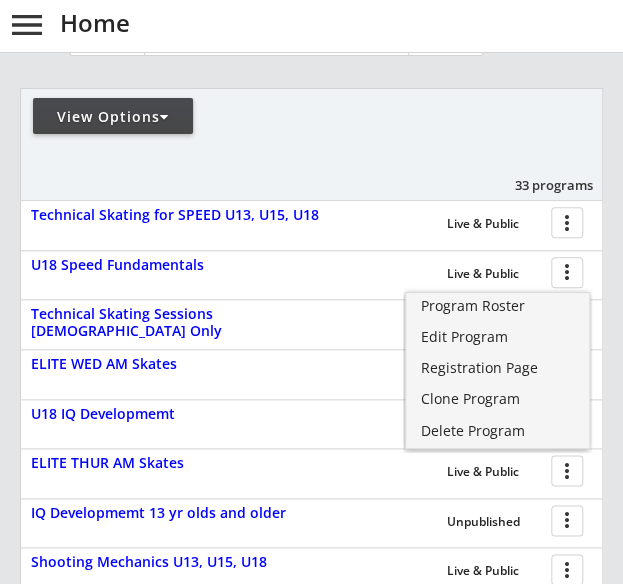 click on "REVENUE $  50,999 Last 30 days REGISTRATIONS 557 Last 30 days CONTACTS 183 New in Last 30 days qr qr_code Your Link for Registration for All Programs: Copy Link Open Link View Options   33 programs
Live & Public more_vert Technical Skating for SPEED U13, U15, U18
Live & Public more_vert U18 Speed Fundamentals
Unpublished more_vert Technical Skating Sessions Female Only
Live & Public more_vert ELITE WED AM Skates
Unpublished more_vert U18 IQ Developmemt
Live & Public more_vert ELITE THUR AM Skates
Unpublished more_vert IQ Developmemt 13 yr olds and older
Live & Public more_vert Shooting Mechanics U13, U15, U18
Live & Public more_vert Technical Skating for SPEED Workshops 7 – 10 yr olds
Live & Public more_vert Tactical Skating and Skills 11 – 14 yr olds
Live & Public more_vert U18 Technical Skating for SPEED
Live & Public more_vert" at bounding box center [311, 392] 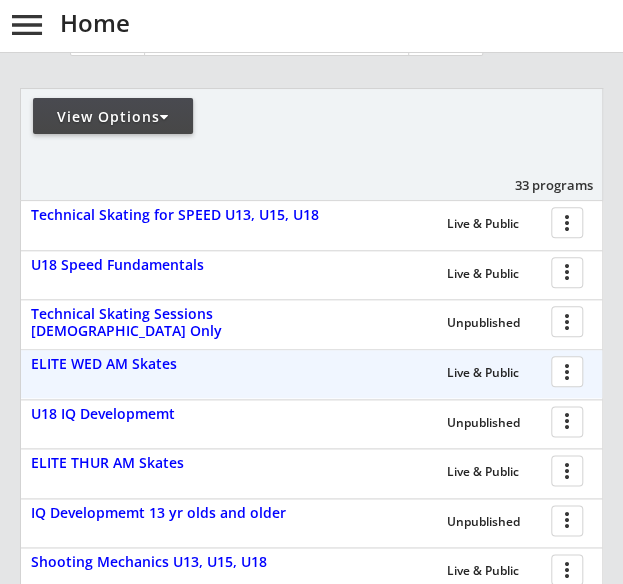 click at bounding box center [570, 370] 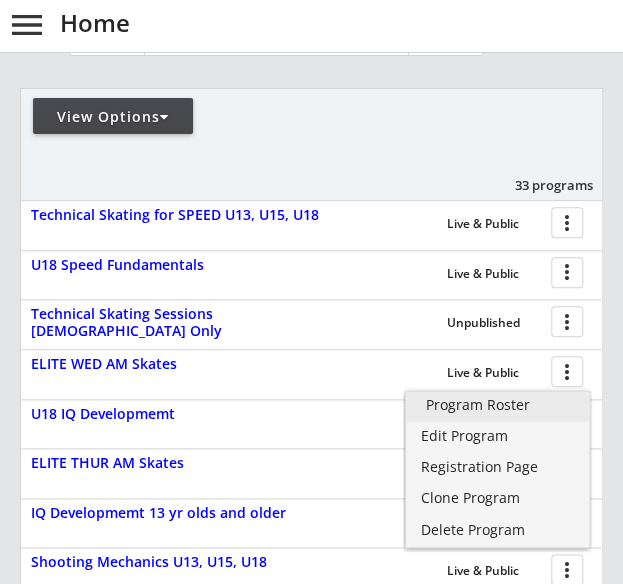 click on "Program Roster" at bounding box center (498, 405) 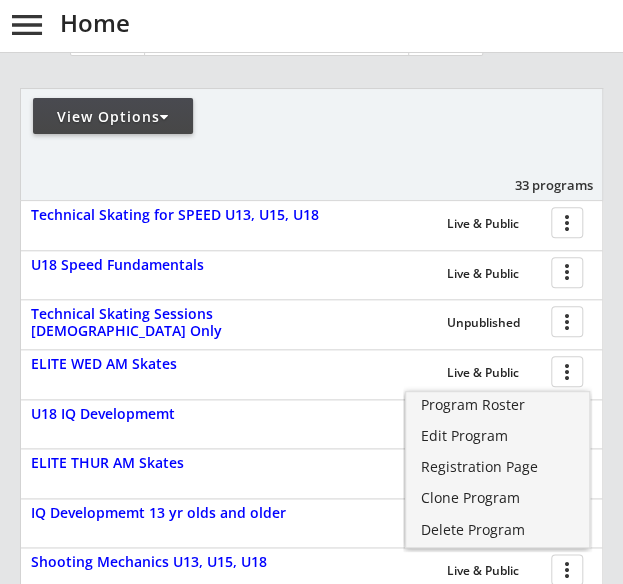 click on "Home" at bounding box center [611, 25] 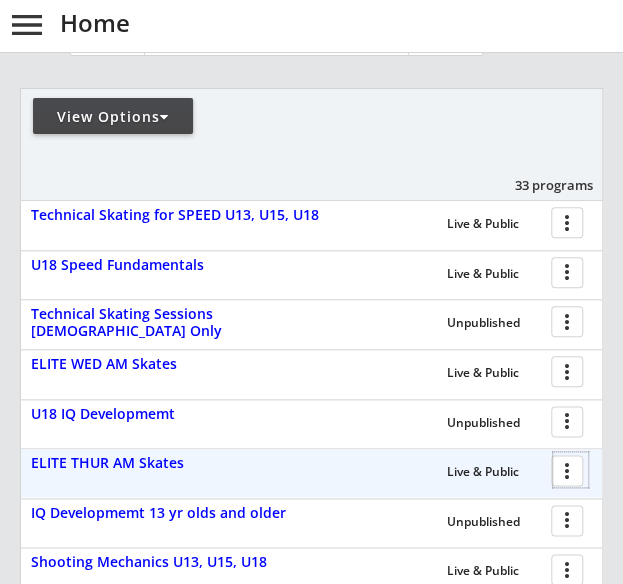 click at bounding box center [570, 469] 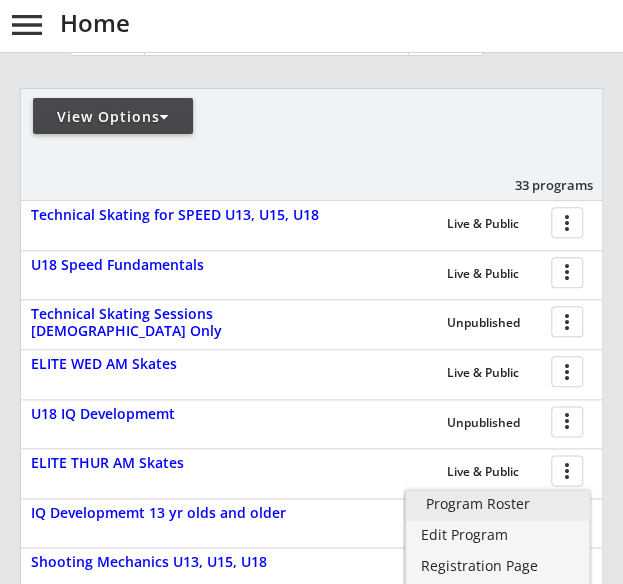 click on "Program Roster" at bounding box center [498, 504] 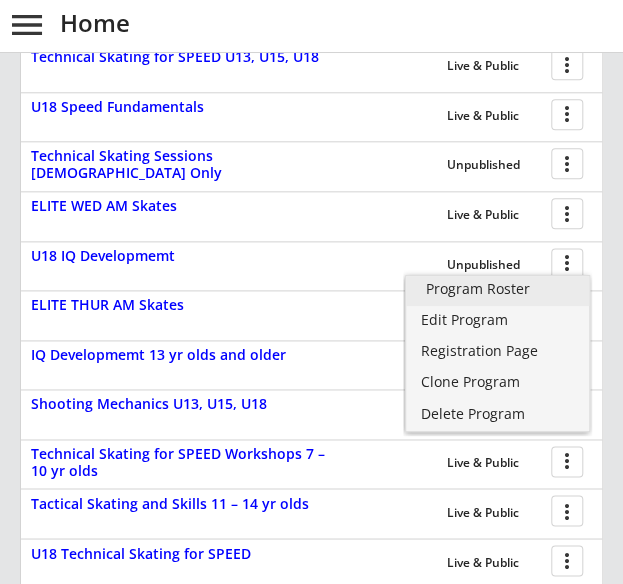 scroll, scrollTop: 520, scrollLeft: 0, axis: vertical 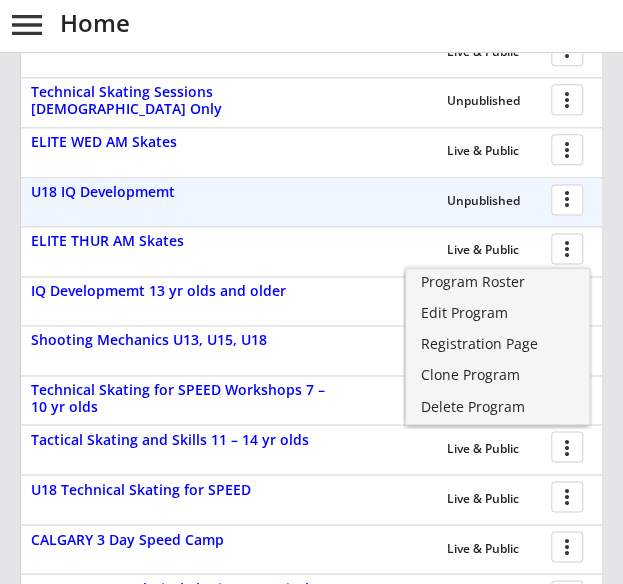 click on "Unpublished more_vert" at bounding box center [423, 202] 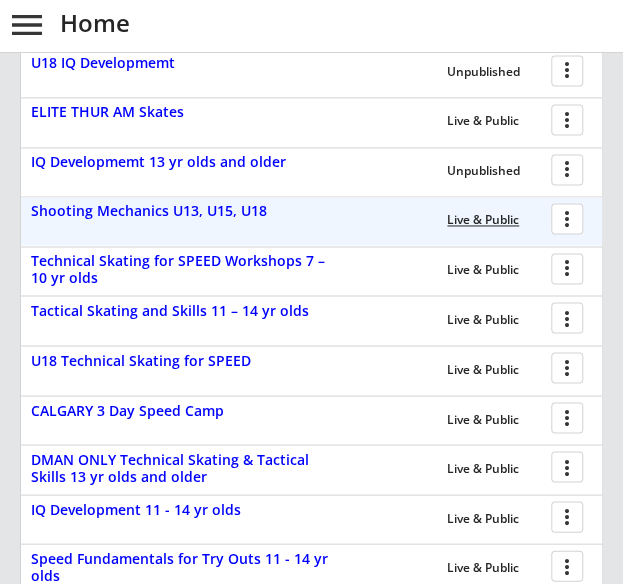 scroll, scrollTop: 650, scrollLeft: 0, axis: vertical 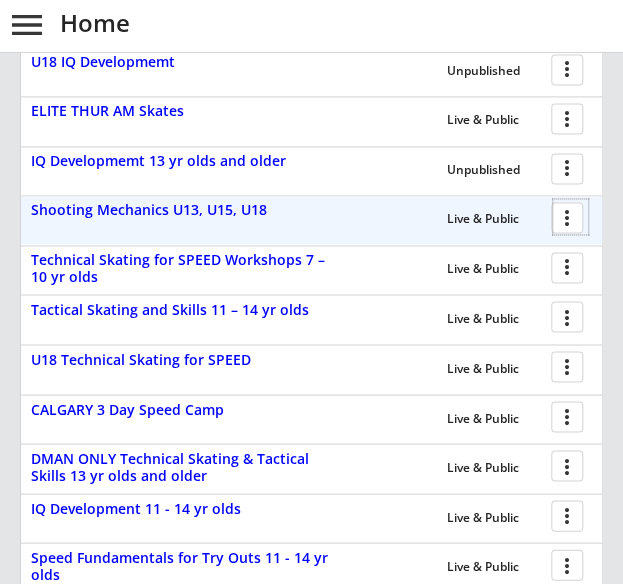 click at bounding box center (570, 216) 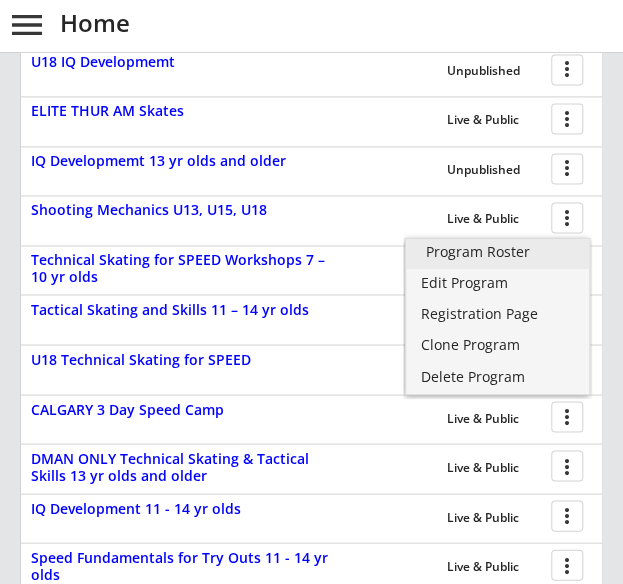 click on "Program Roster" at bounding box center (498, 252) 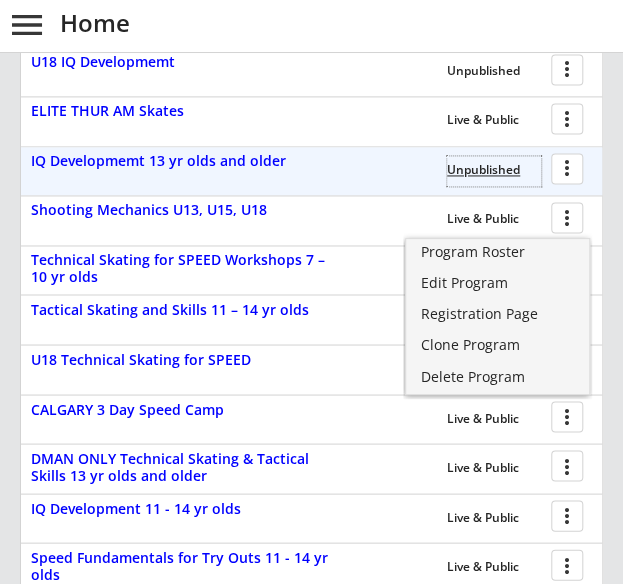 click on "Unpublished" at bounding box center [494, 170] 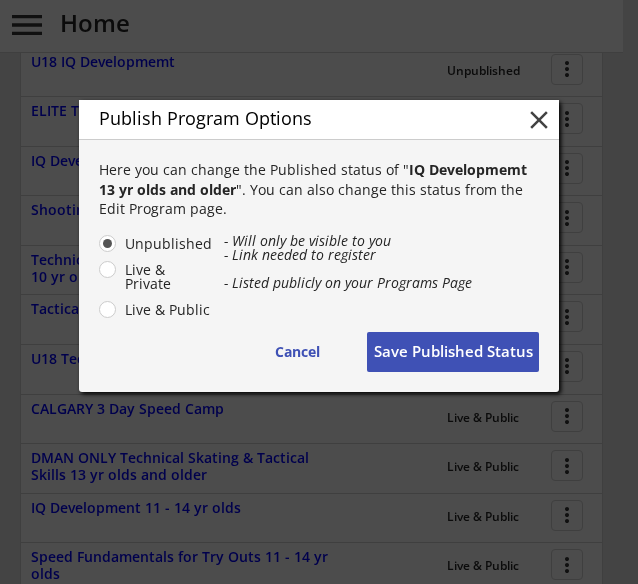 click on "Publish Program Options close" at bounding box center [319, 120] 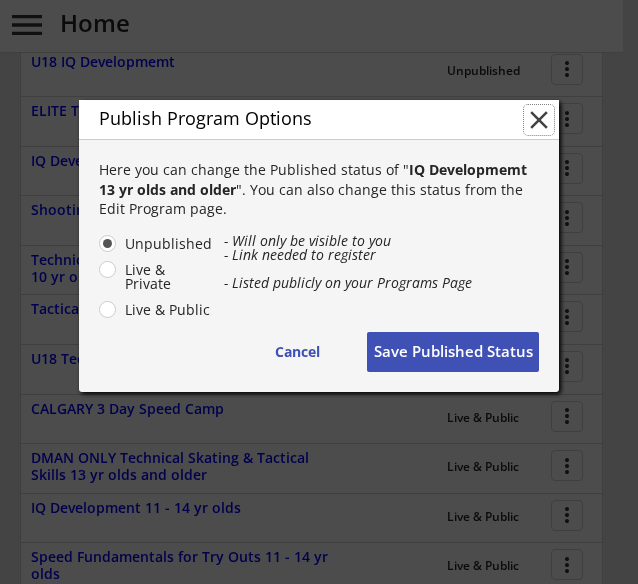click on "close" at bounding box center [539, 120] 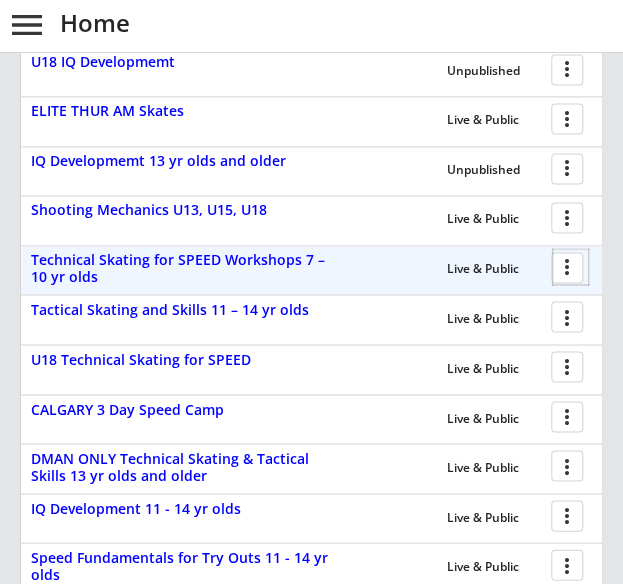 click at bounding box center (570, 266) 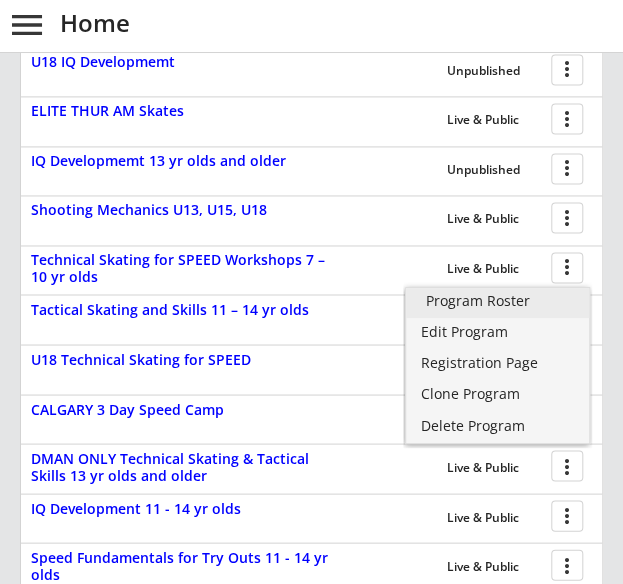 click on "Program Roster" at bounding box center (498, 303) 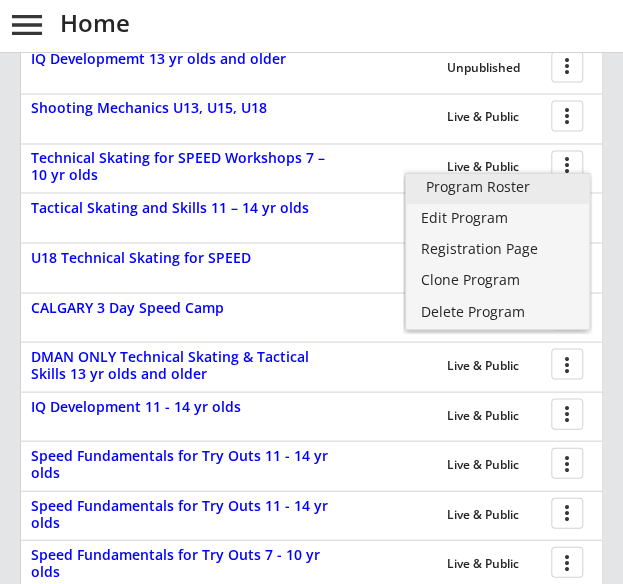 scroll, scrollTop: 764, scrollLeft: 0, axis: vertical 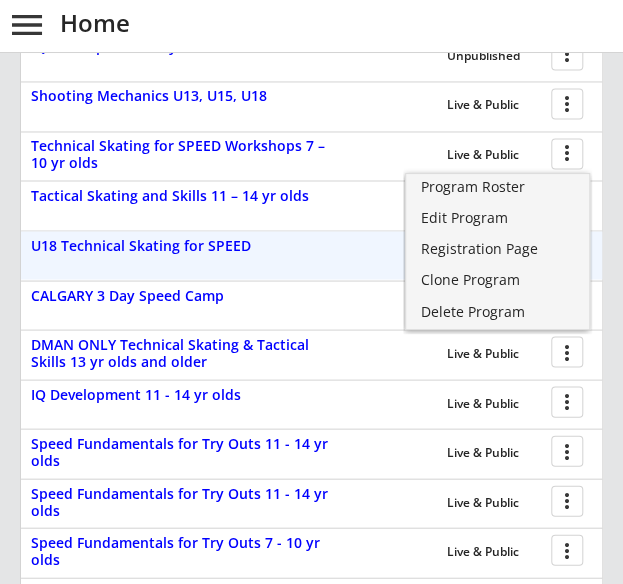 click on "Live & Public more_vert" at bounding box center [423, 255] 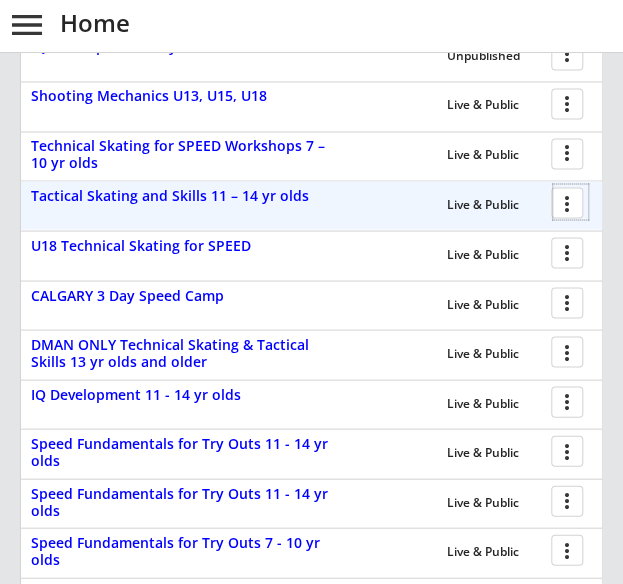 click at bounding box center [570, 201] 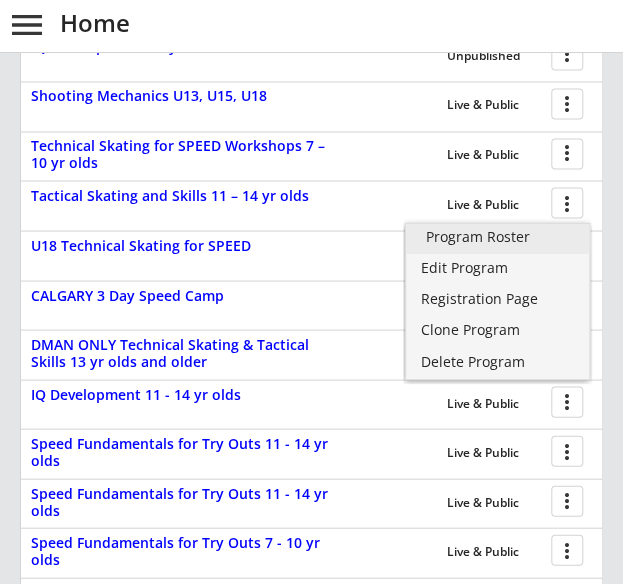 click on "Program Roster" at bounding box center (498, 237) 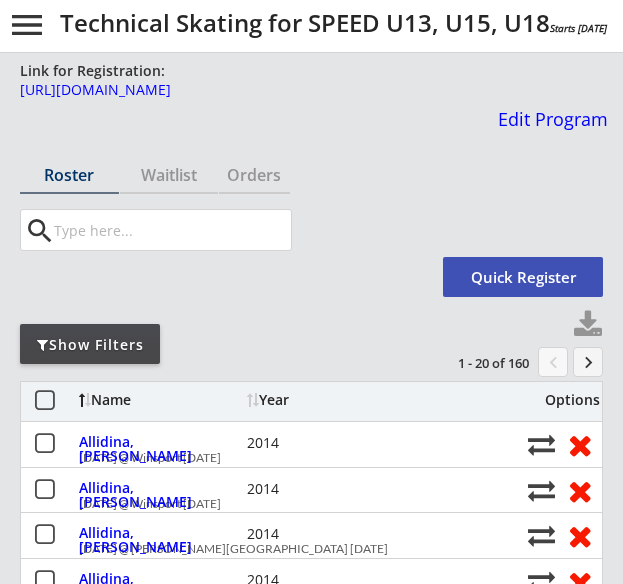 scroll, scrollTop: 0, scrollLeft: 0, axis: both 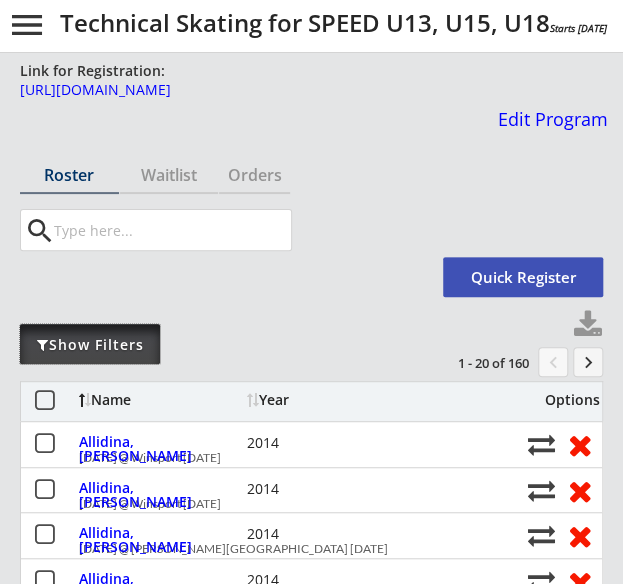 click on "Show Filters" at bounding box center [90, 345] 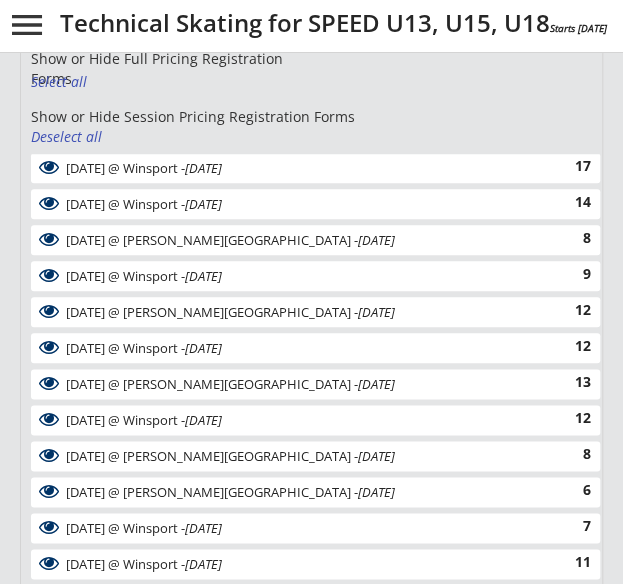 scroll, scrollTop: 314, scrollLeft: 0, axis: vertical 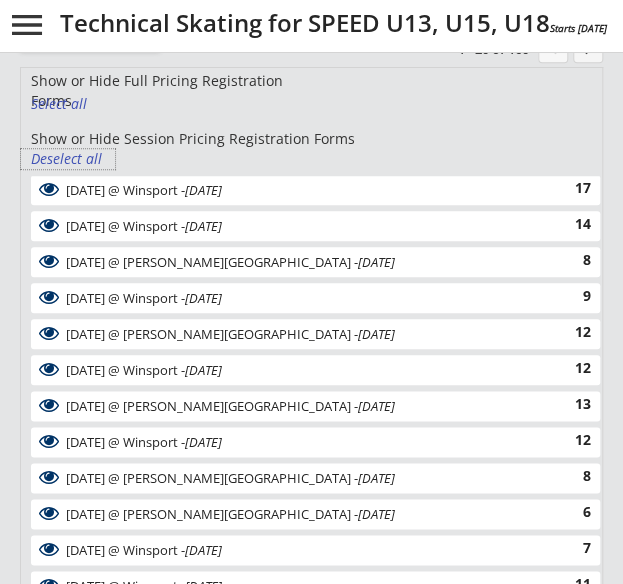 click on "Deselect all" at bounding box center (68, 159) 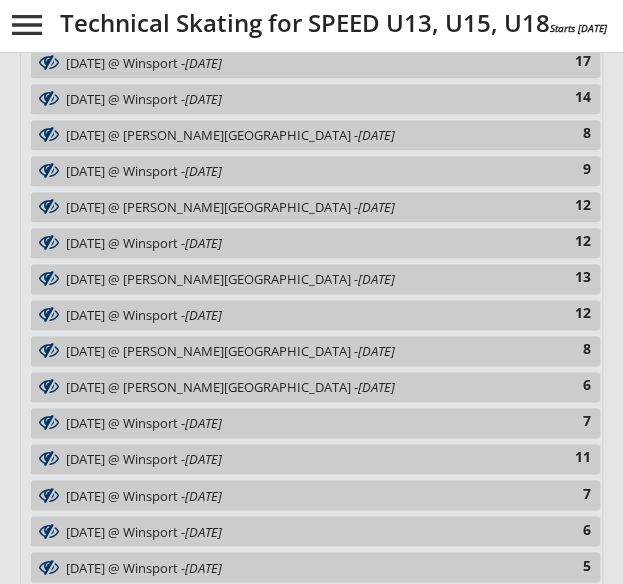 scroll, scrollTop: 444, scrollLeft: 0, axis: vertical 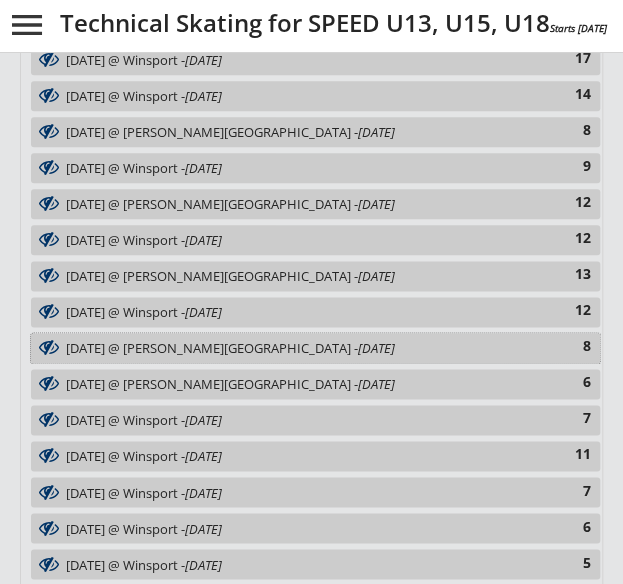click on "July 14 @ Jimmie Condon Arena -  Jul 14, 2025" at bounding box center (305, 348) 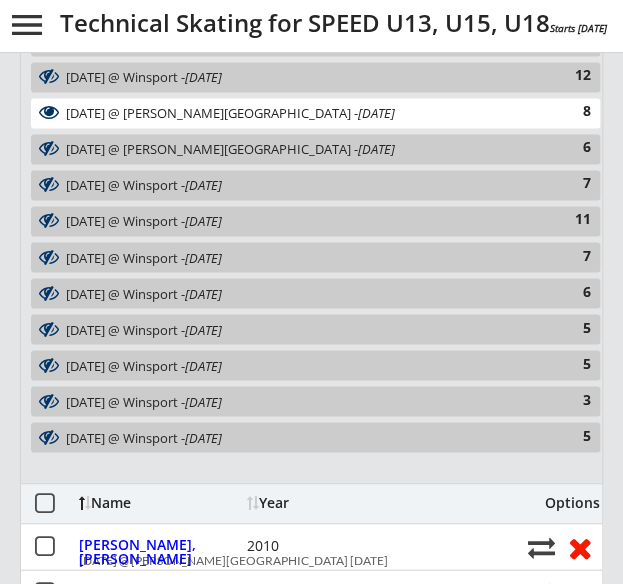 scroll, scrollTop: 669, scrollLeft: 0, axis: vertical 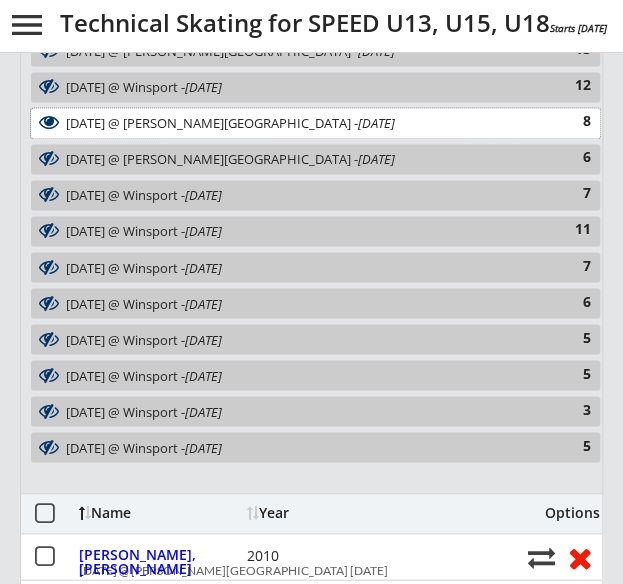 click on "July 14 @ Jimmie Condon Arena -  Jul 14, 2025" at bounding box center (305, 123) 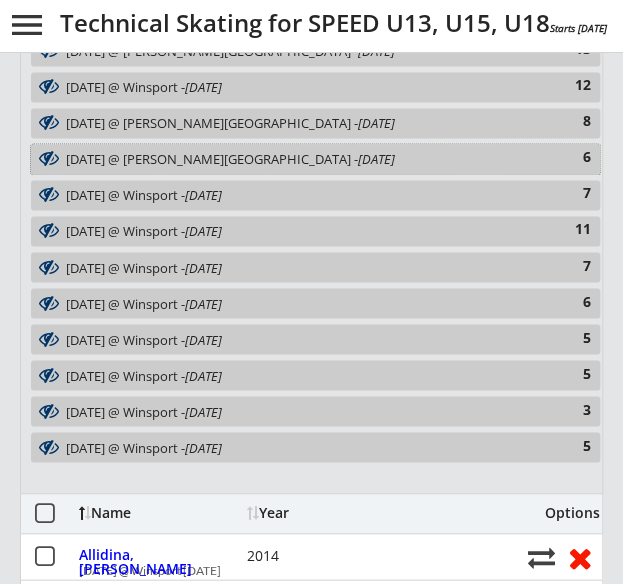 click on "July 16 @ Jimmie Condon Arena -  Jul 16, 2025" at bounding box center [305, 159] 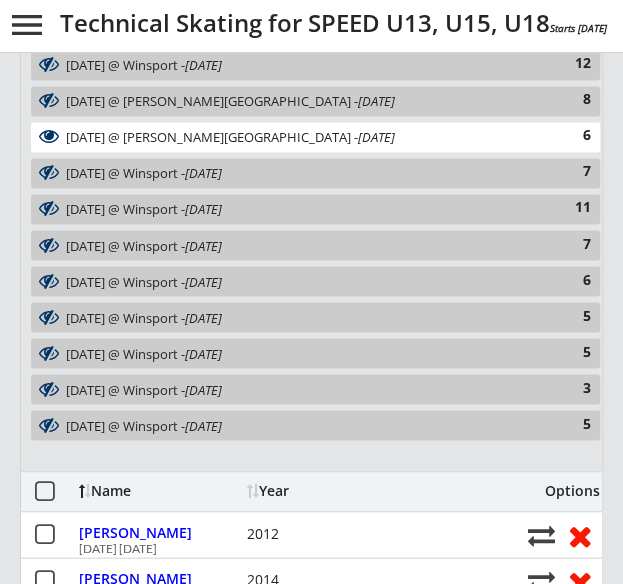 scroll, scrollTop: 690, scrollLeft: 0, axis: vertical 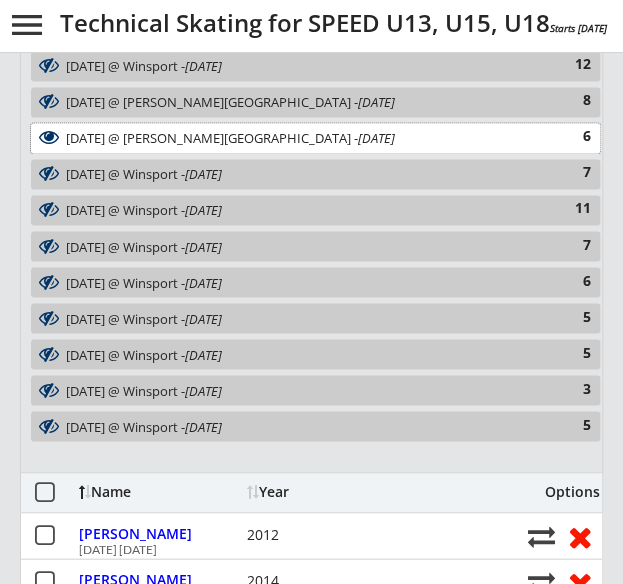click on "July 16 @ Jimmie Condon Arena -  Jul 16, 2025" at bounding box center (305, 138) 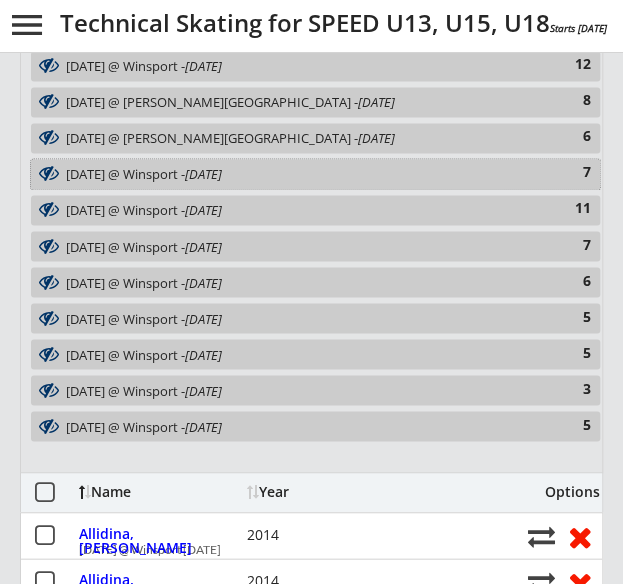 click on "July 21 @ Winsport -  Jul 21, 2025" at bounding box center [305, 175] 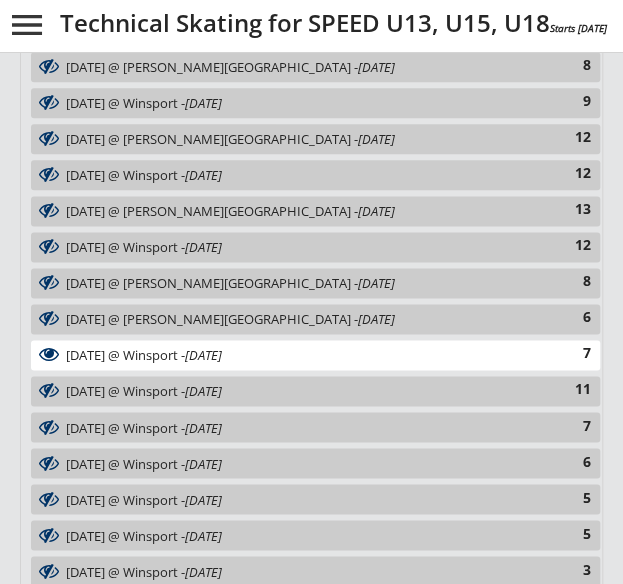 scroll, scrollTop: 508, scrollLeft: 0, axis: vertical 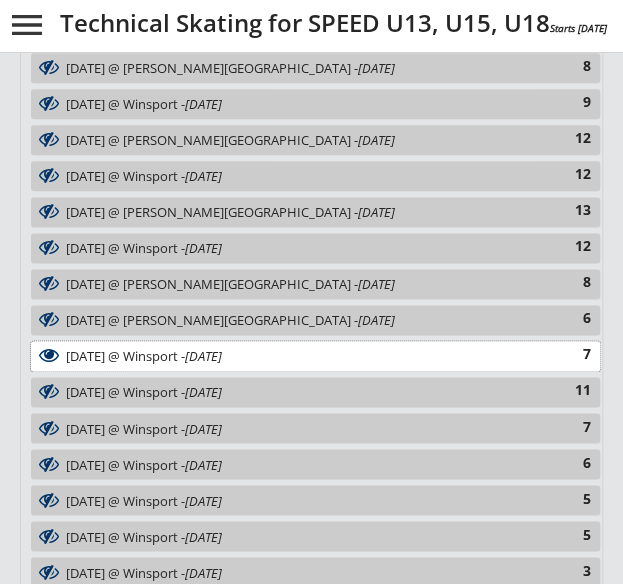 click on "[DATE]" at bounding box center [203, 356] 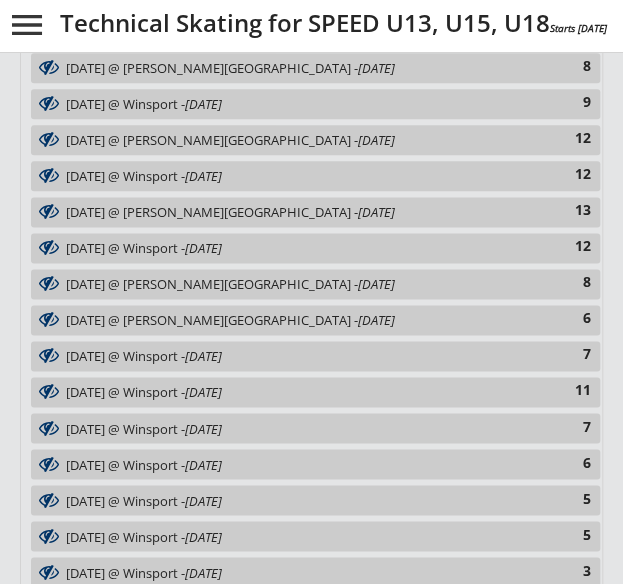 scroll, scrollTop: 531, scrollLeft: 0, axis: vertical 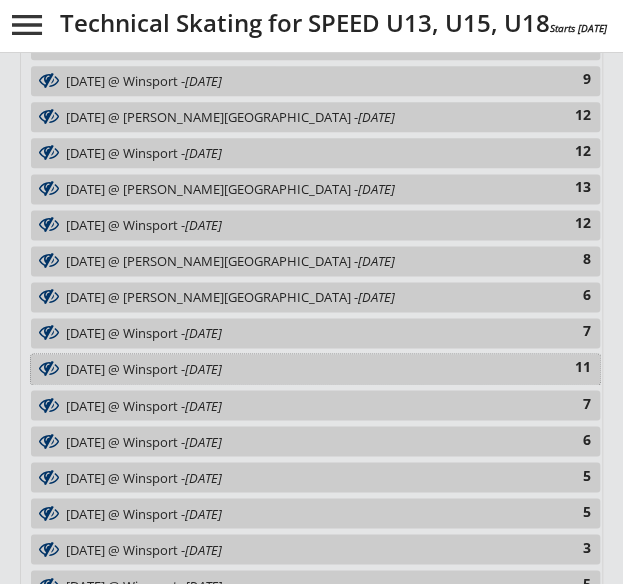 click on "July 22 @ Winsport -  Jul 22, 2025" at bounding box center [305, 369] 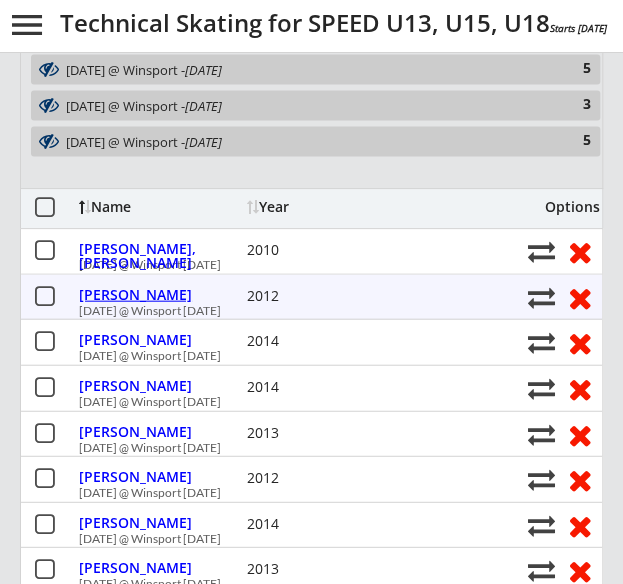 scroll, scrollTop: 975, scrollLeft: 0, axis: vertical 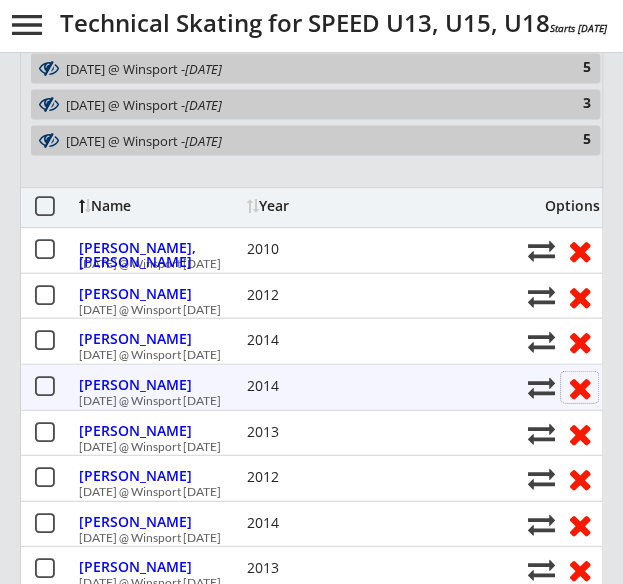 click at bounding box center (579, 387) 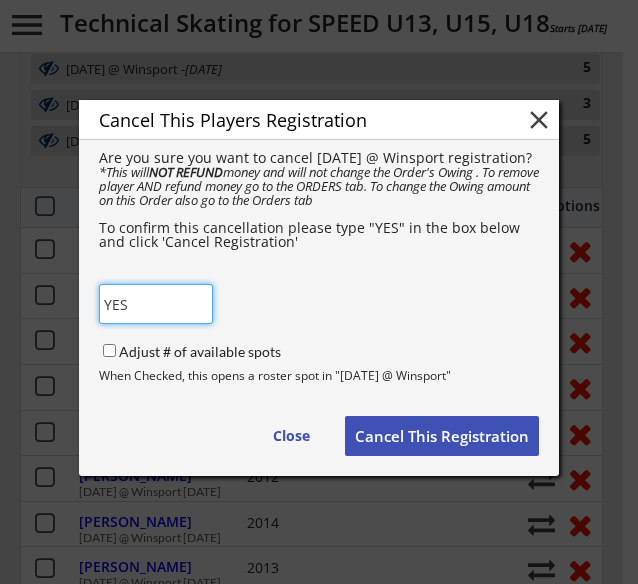 type on "YES" 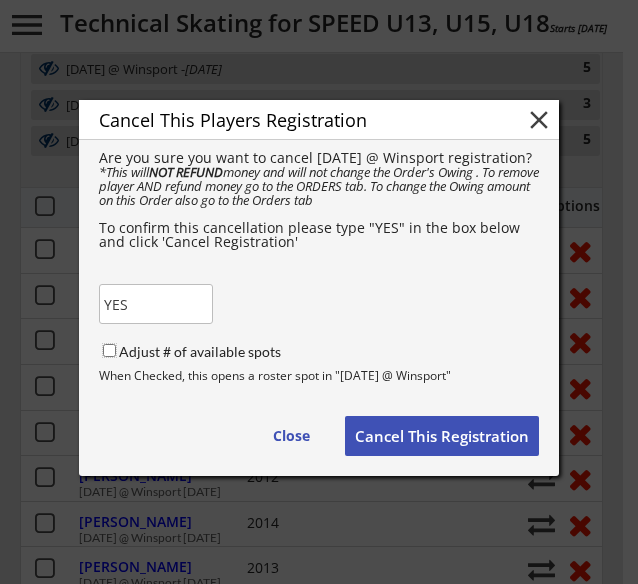 click on "Adjust # of available spots" at bounding box center [109, 350] 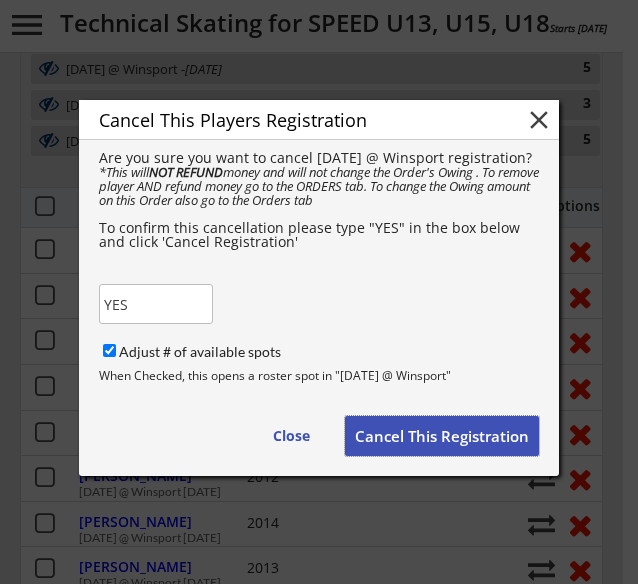 click on "Cancel This Registration" at bounding box center (442, 436) 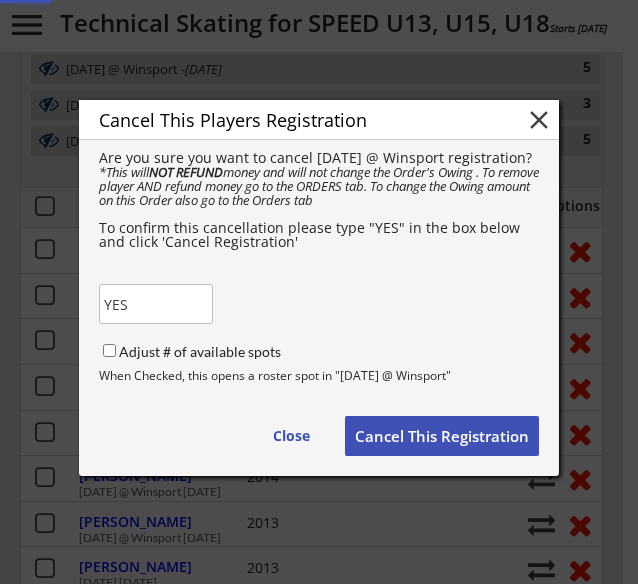 type 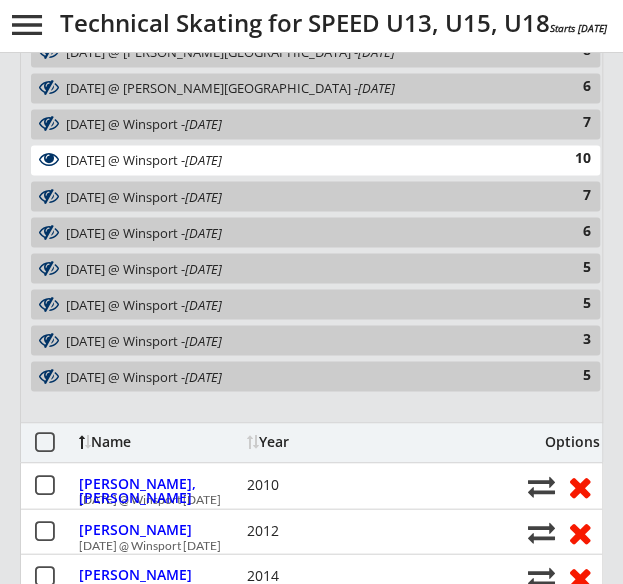scroll, scrollTop: 741, scrollLeft: 0, axis: vertical 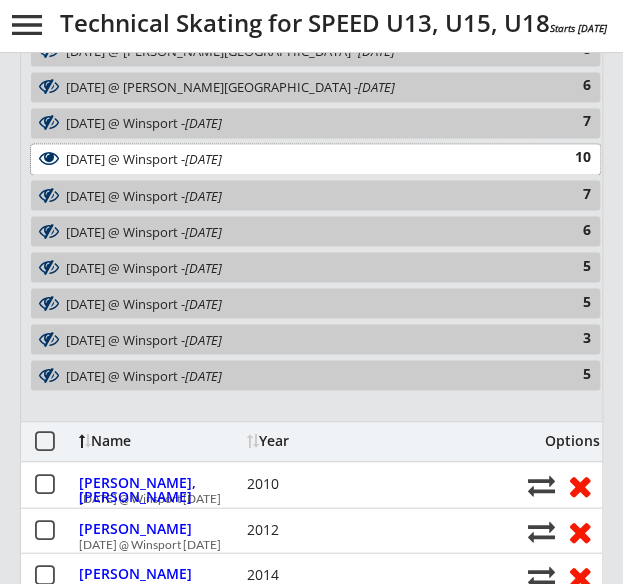 click on "July 22 @ Winsport -  Jul 22, 2025" at bounding box center (305, 159) 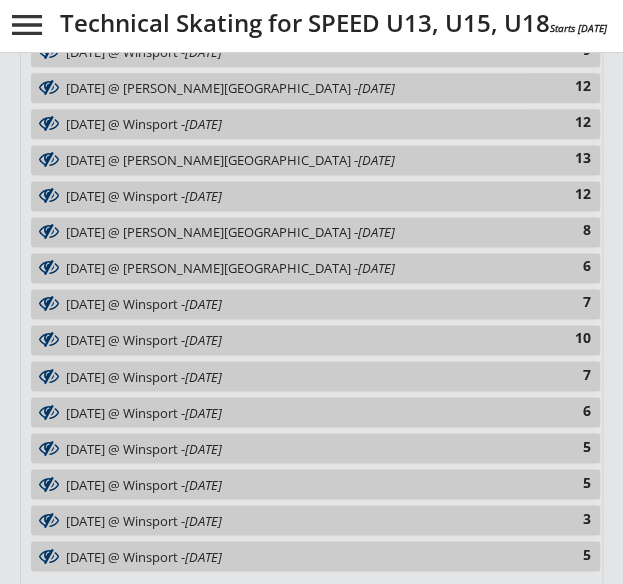 scroll, scrollTop: 561, scrollLeft: 0, axis: vertical 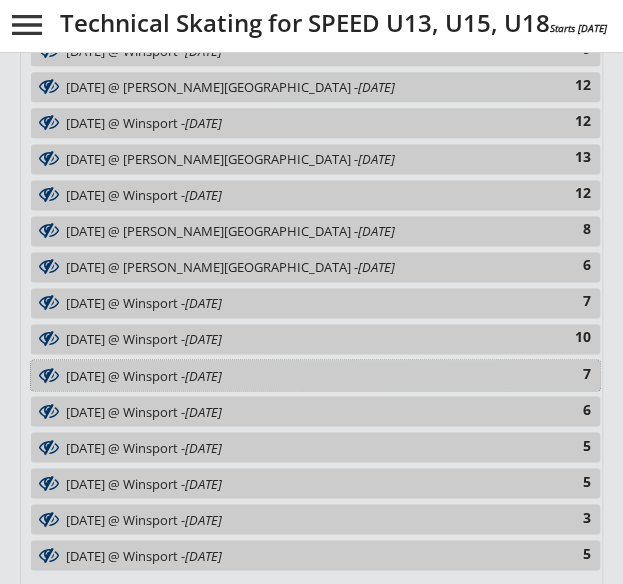 click on "July 23 @ Winsport -  Jul 23, 2025 7" at bounding box center (315, 375) 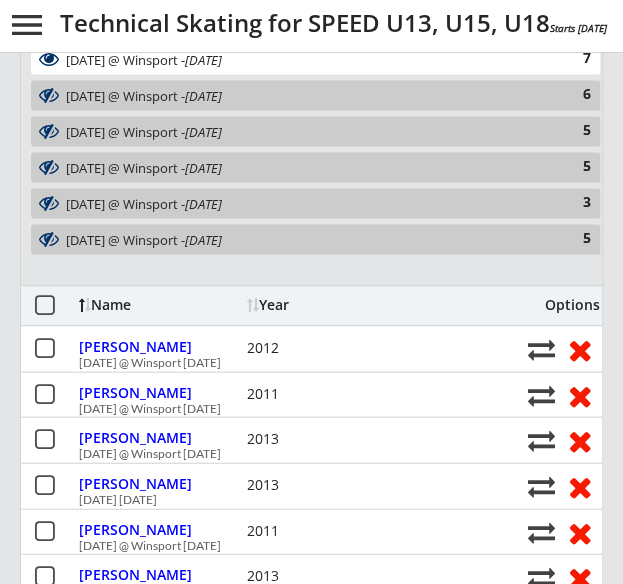 scroll, scrollTop: 876, scrollLeft: 0, axis: vertical 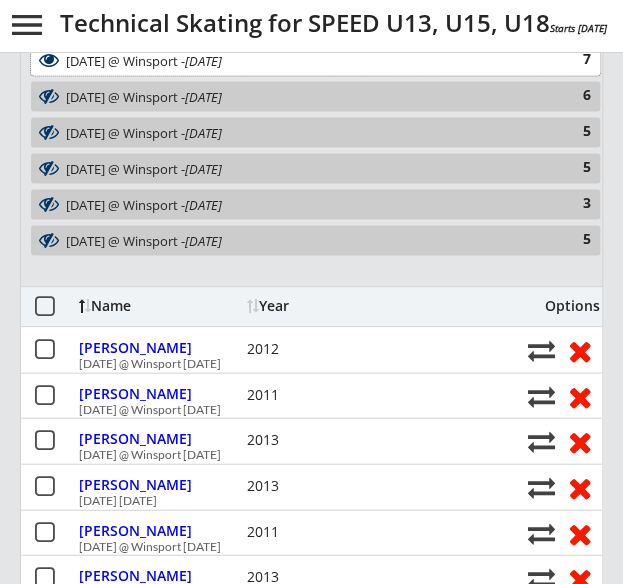 click on "July 23 @ Winsport -  Jul 23, 2025" at bounding box center [305, 60] 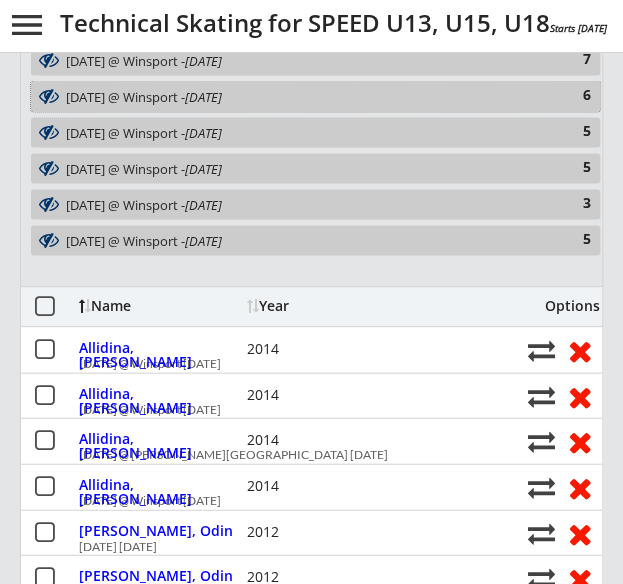 click on "Jul 24, 2025" at bounding box center (203, 96) 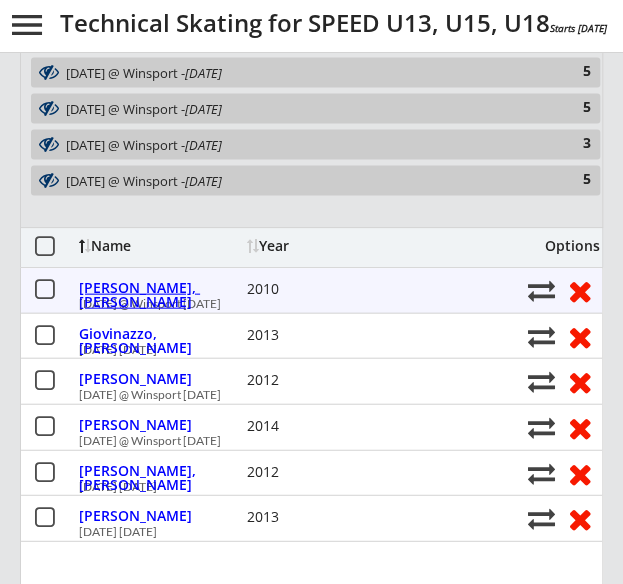 scroll, scrollTop: 936, scrollLeft: 0, axis: vertical 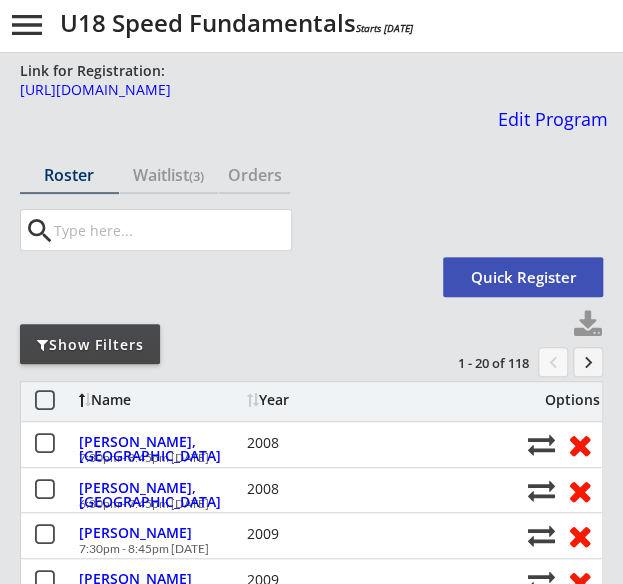 click on "Show Filters" at bounding box center [90, 345] 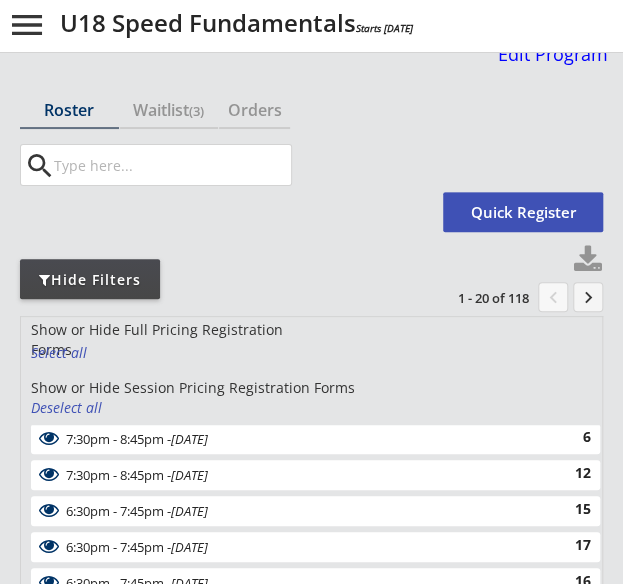 scroll, scrollTop: 66, scrollLeft: 0, axis: vertical 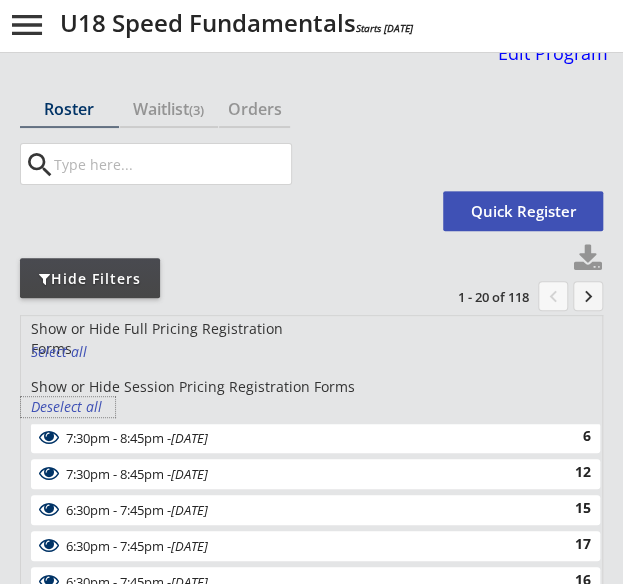 click on "Deselect all" at bounding box center [68, 407] 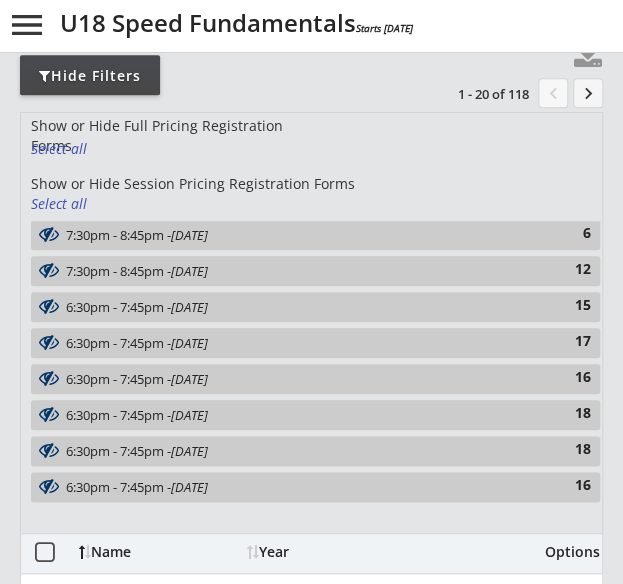 scroll, scrollTop: 270, scrollLeft: 0, axis: vertical 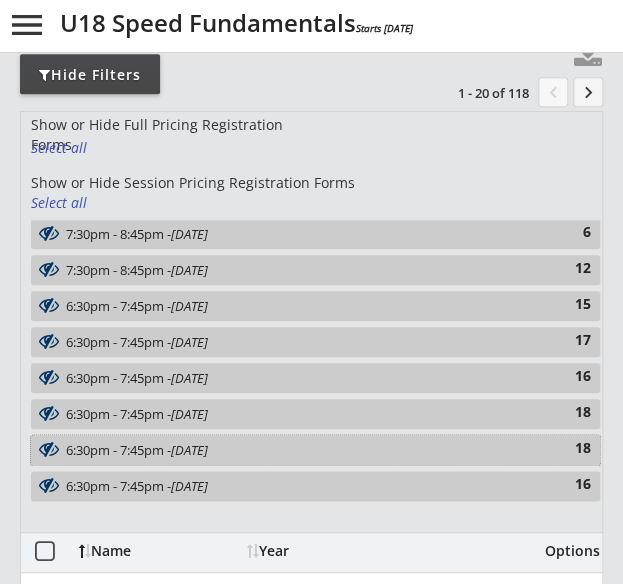 click on "Jul 22, 2025" at bounding box center [189, 450] 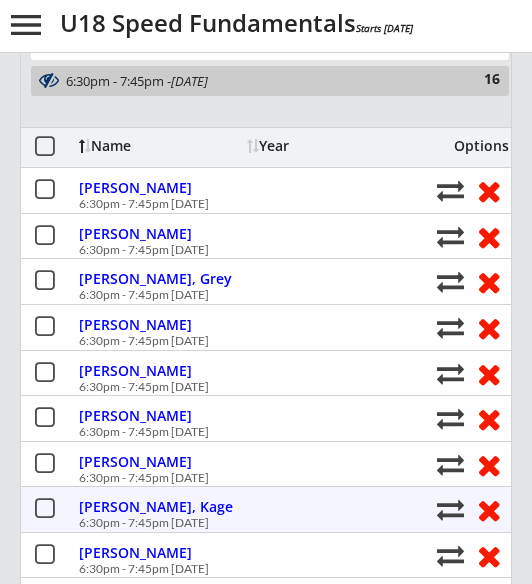 scroll, scrollTop: 587, scrollLeft: 0, axis: vertical 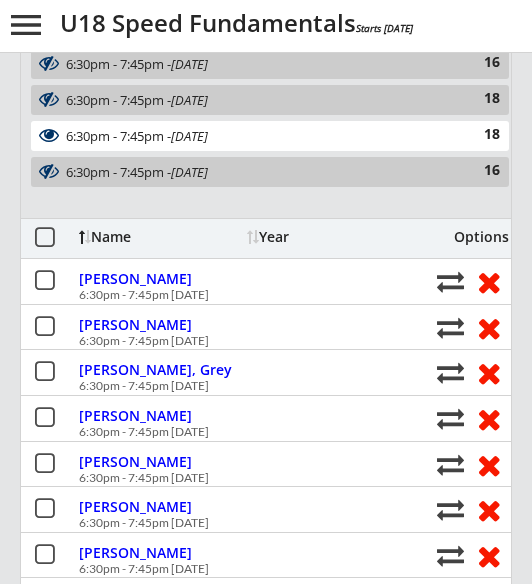 click on "Jul 22, 2025" at bounding box center (189, 136) 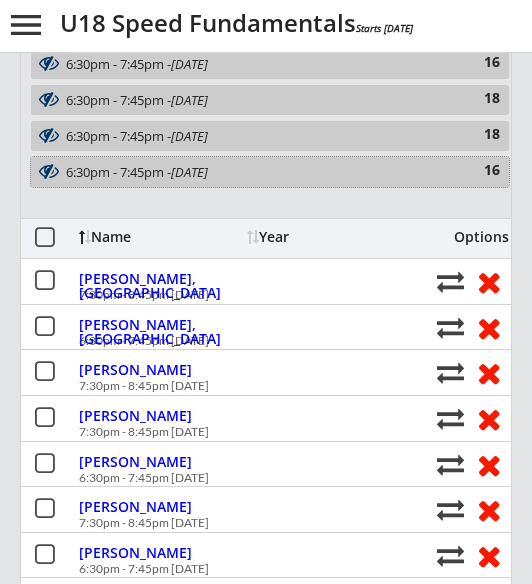 click on "Jul 24, 2025" at bounding box center (189, 172) 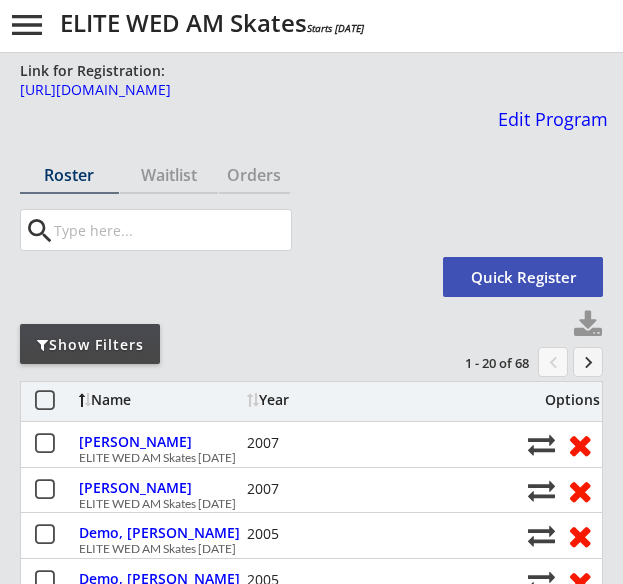 scroll, scrollTop: 0, scrollLeft: 0, axis: both 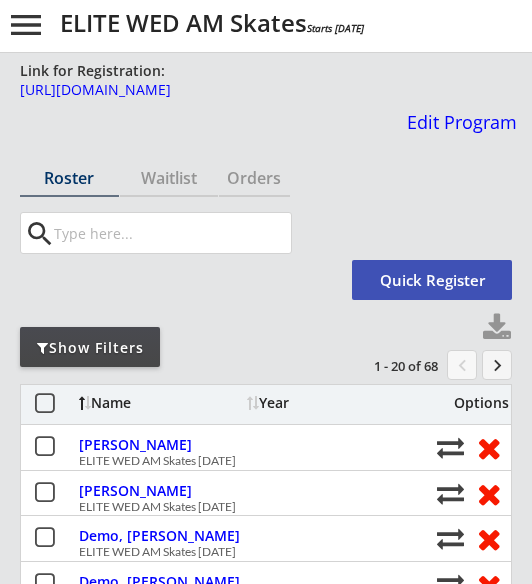 click on "Show Filters" at bounding box center [90, 348] 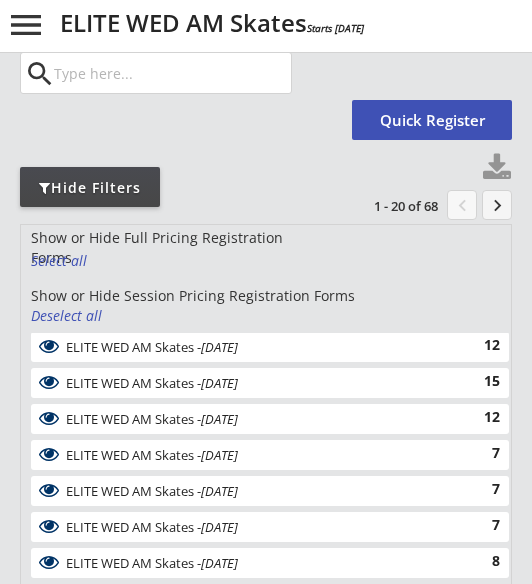 scroll, scrollTop: 184, scrollLeft: 0, axis: vertical 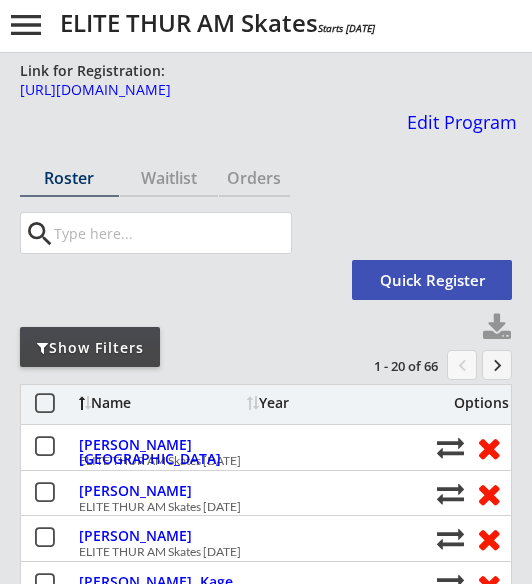 click on "Show Filters" at bounding box center [90, 348] 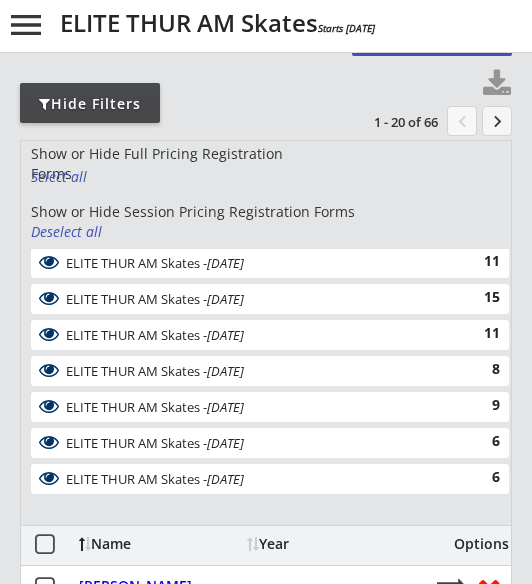 scroll, scrollTop: 245, scrollLeft: 0, axis: vertical 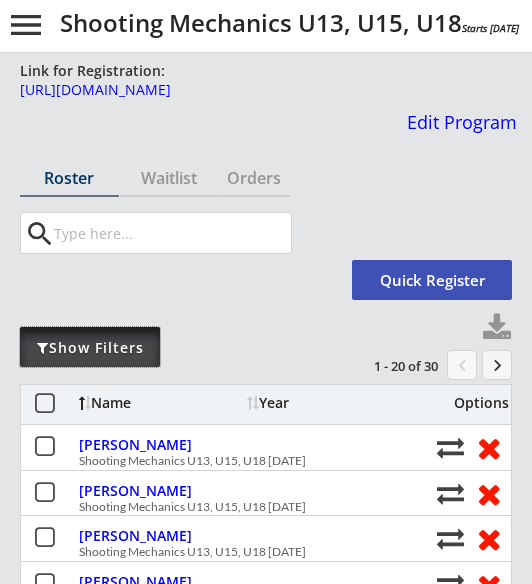 click on "Show Filters" at bounding box center [90, 348] 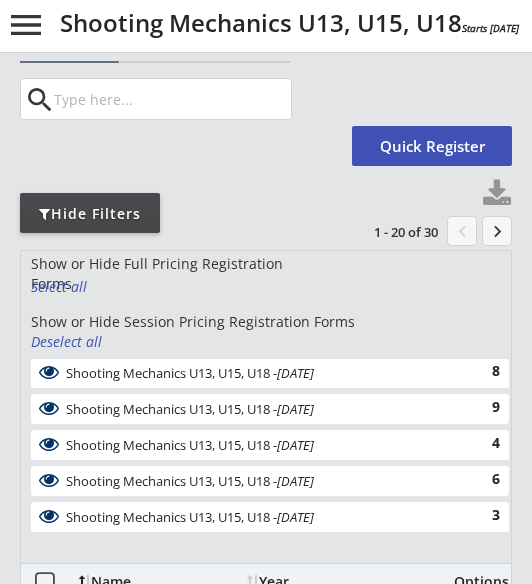scroll, scrollTop: 138, scrollLeft: 0, axis: vertical 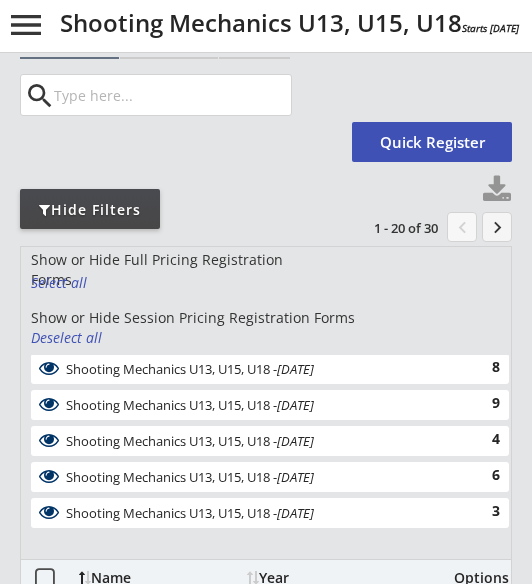 click on "Deselect all" at bounding box center [68, 338] 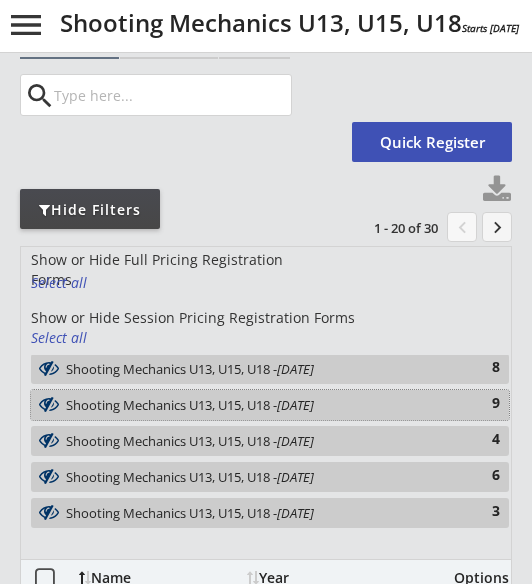 click on "Shooting Mechanics U13, U15, U18 -  Jul 16, 2025" at bounding box center (259, 405) 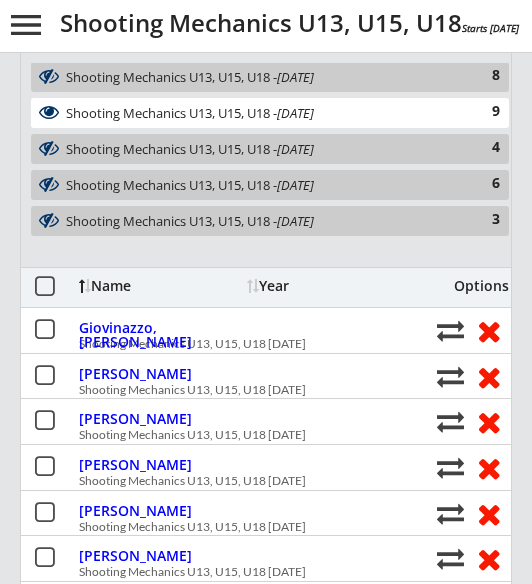 scroll, scrollTop: 439, scrollLeft: 0, axis: vertical 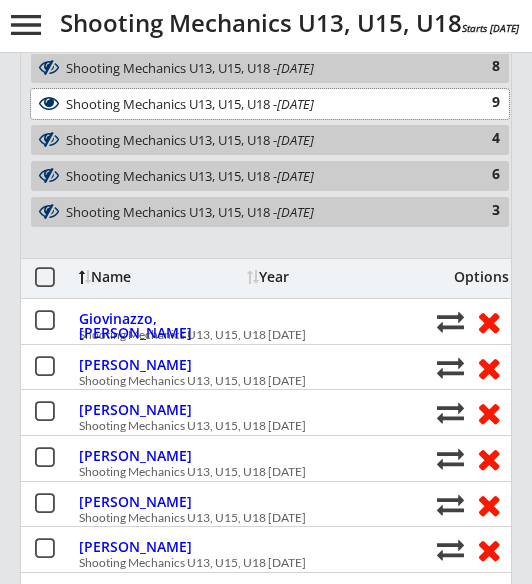 click on "Shooting Mechanics U13, U15, U18 -  Jul 16, 2025" at bounding box center (259, 104) 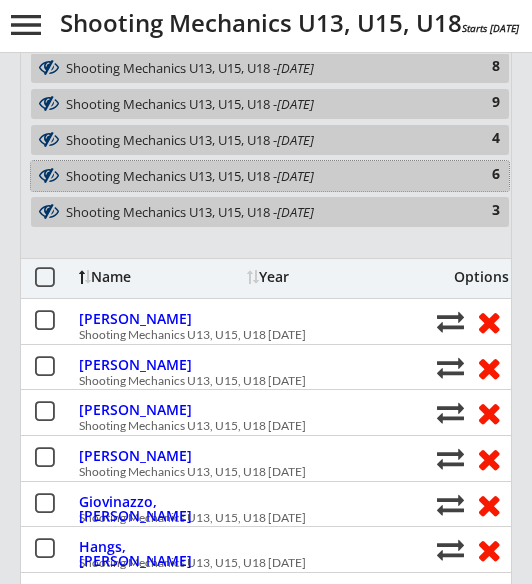 click on "Shooting Mechanics U13, U15, U18 -  Jul 28, 2025" at bounding box center [259, 176] 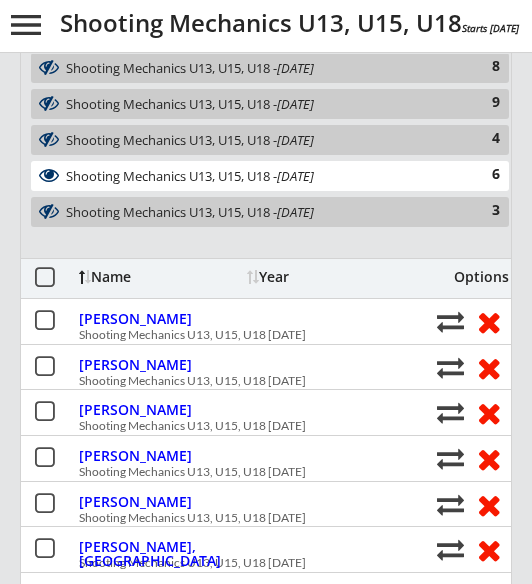 click on "Shooting Mechanics U13, U15, U18 -  Jul 28, 2025" at bounding box center [259, 176] 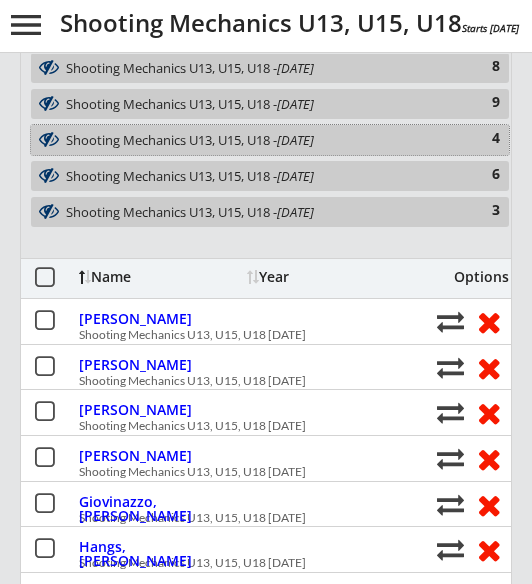 click on "Shooting Mechanics U13, U15, U18 -  Jul 21, 2025" at bounding box center (259, 140) 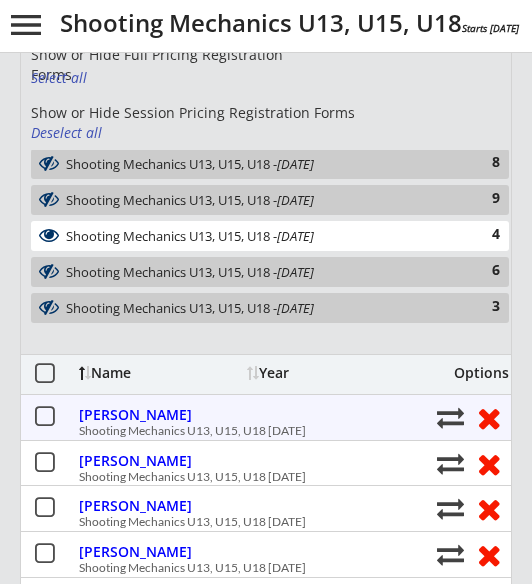 scroll, scrollTop: 339, scrollLeft: 0, axis: vertical 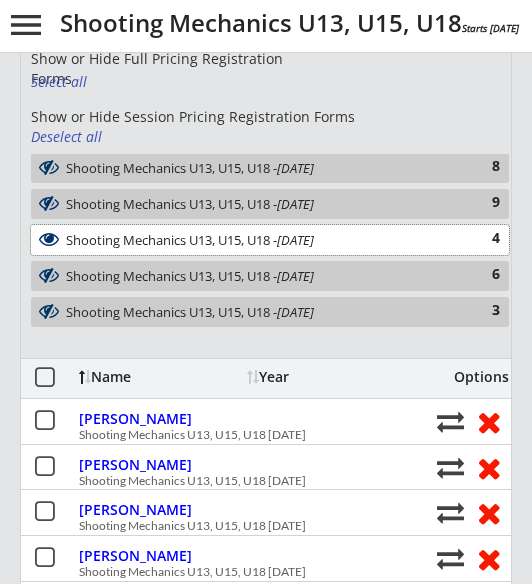 click on "Jul 21, 2025" at bounding box center (295, 240) 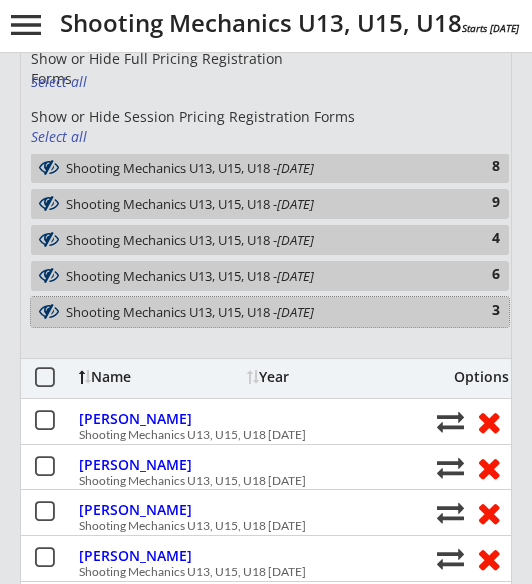 click on "Jul 30, 2025" at bounding box center (295, 312) 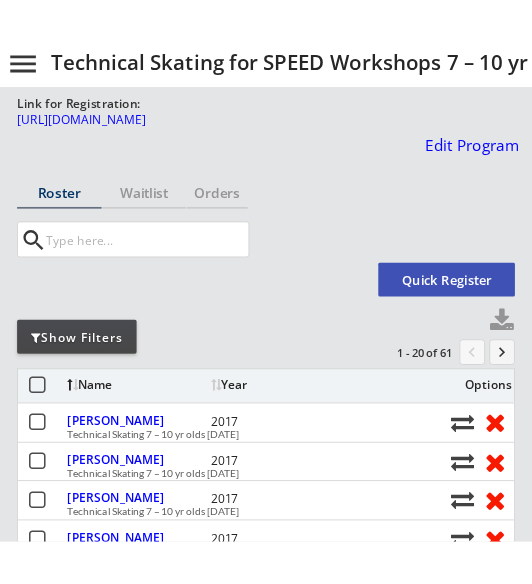 scroll, scrollTop: 0, scrollLeft: 0, axis: both 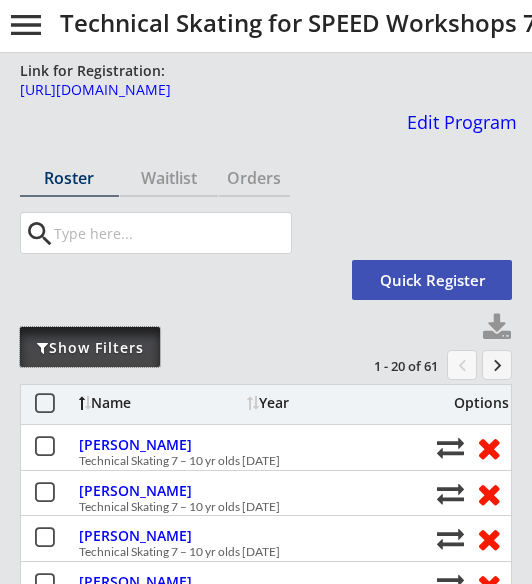 click on "Show Filters" at bounding box center (90, 347) 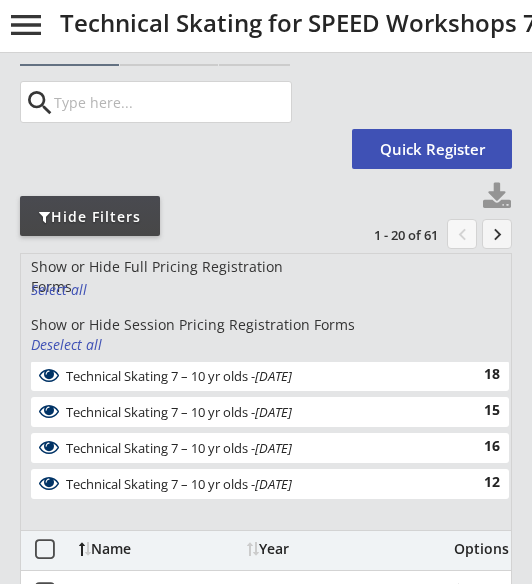 scroll, scrollTop: 138, scrollLeft: 0, axis: vertical 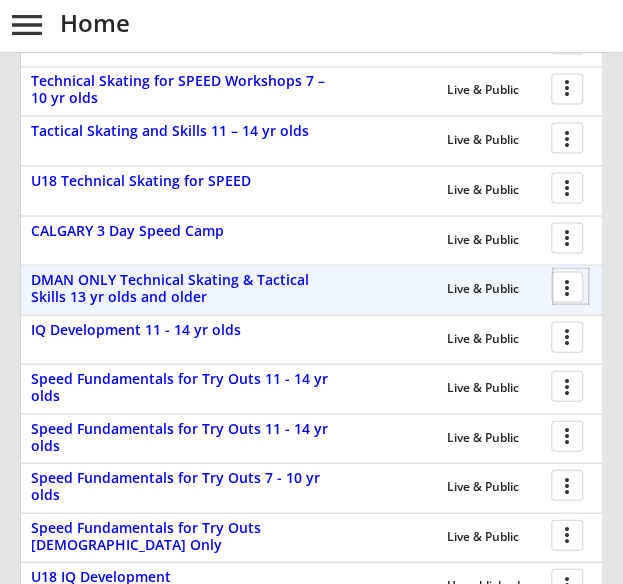 click at bounding box center [570, 285] 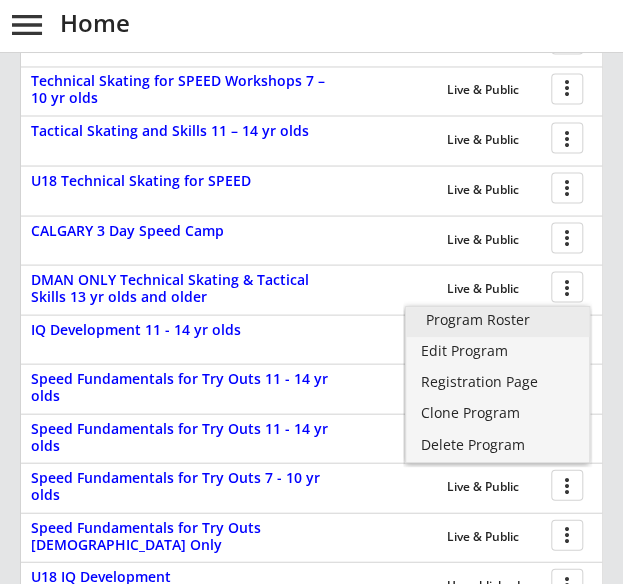 click on "Program Roster" at bounding box center [498, 320] 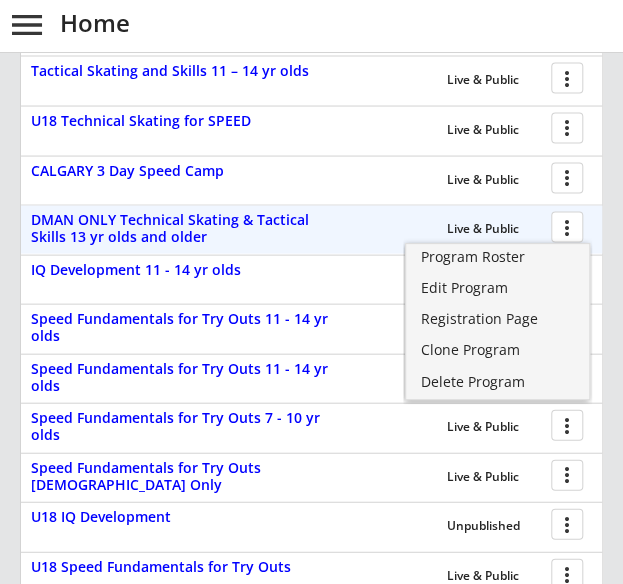 scroll, scrollTop: 892, scrollLeft: 0, axis: vertical 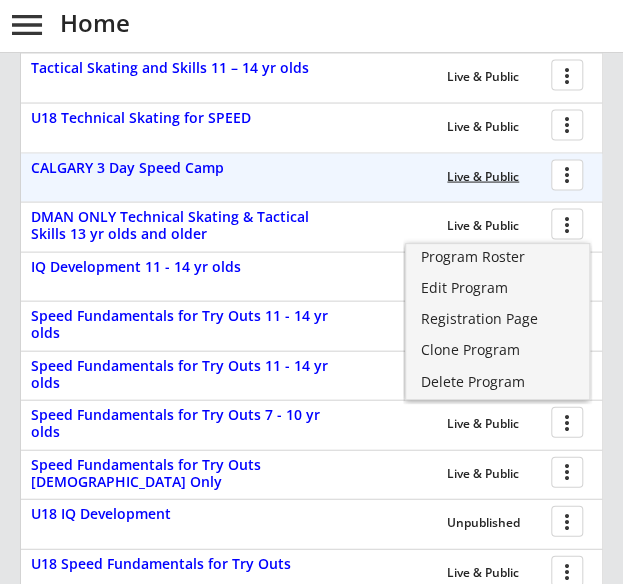 click on "Live & Public" at bounding box center (494, 177) 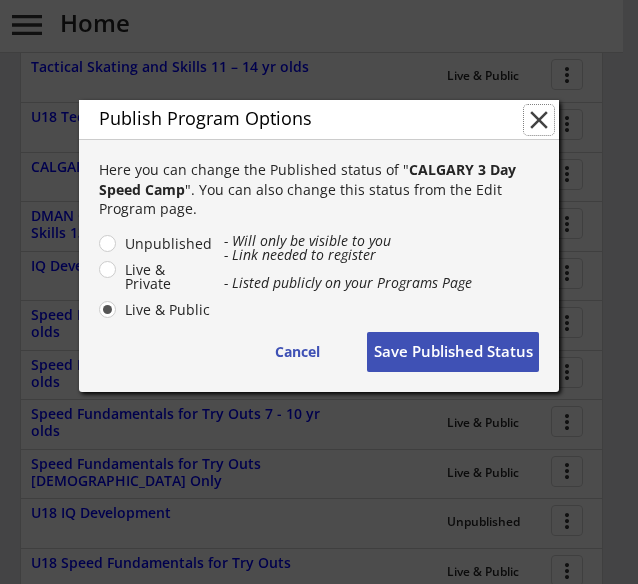 click on "close" at bounding box center [539, 120] 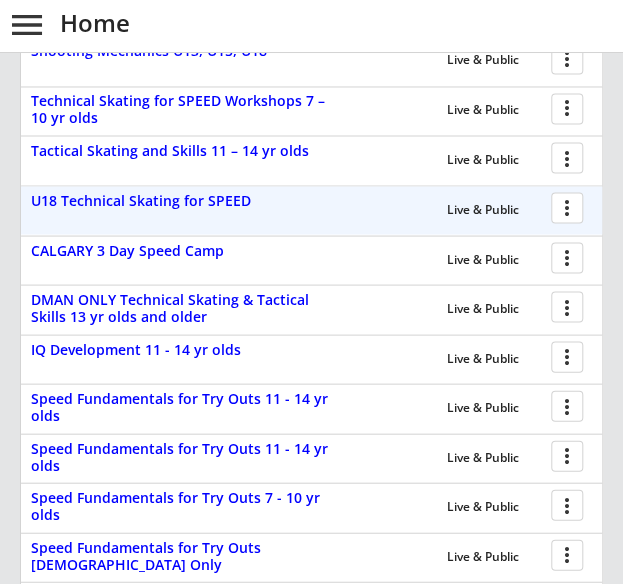 scroll, scrollTop: 804, scrollLeft: 0, axis: vertical 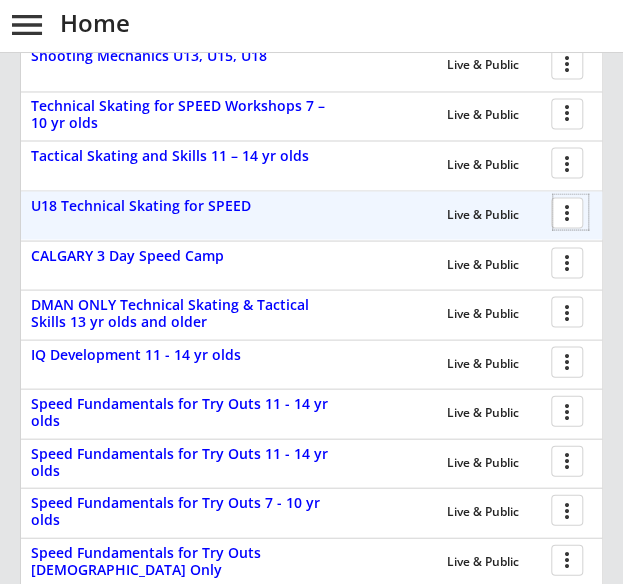 click at bounding box center [570, 211] 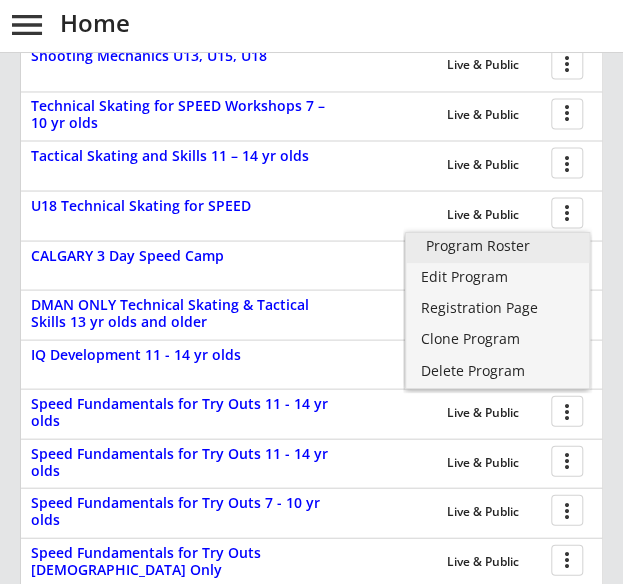 click on "Program Roster" at bounding box center [498, 248] 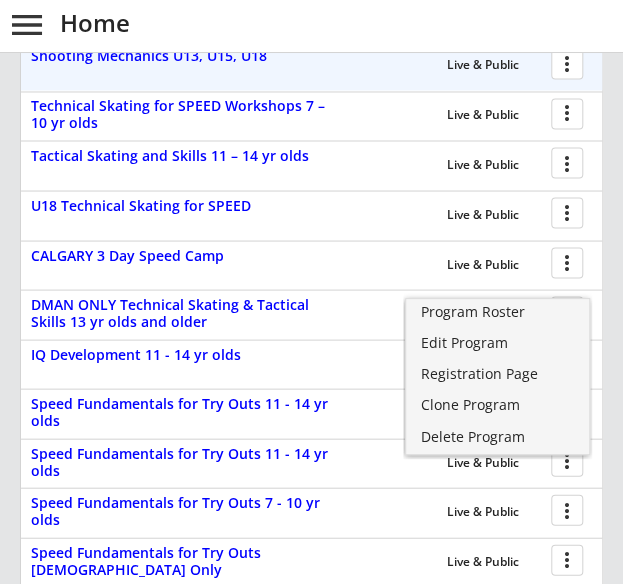 scroll, scrollTop: 737, scrollLeft: 0, axis: vertical 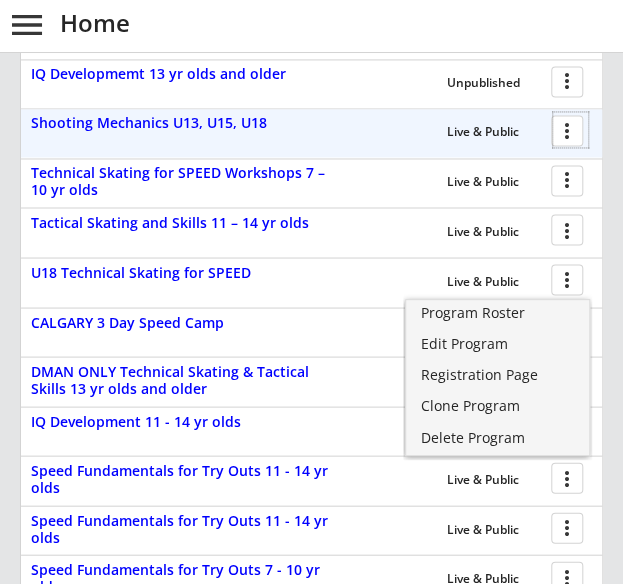 click at bounding box center [570, 129] 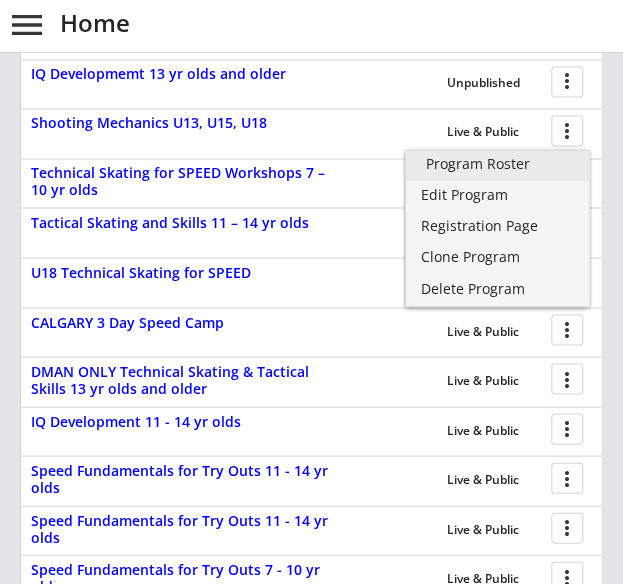 click on "Program Roster" at bounding box center (498, 164) 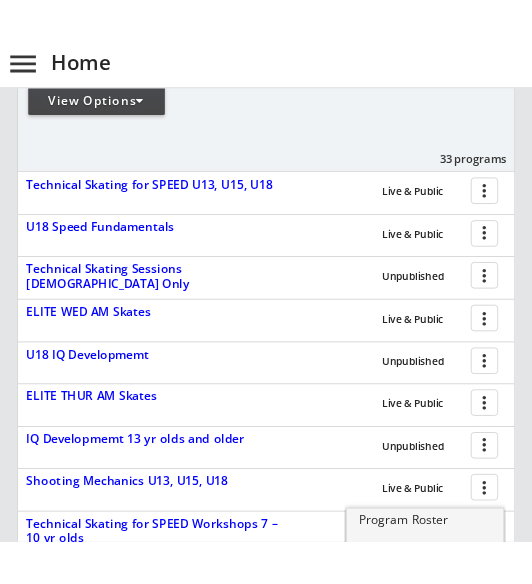scroll, scrollTop: 342, scrollLeft: 0, axis: vertical 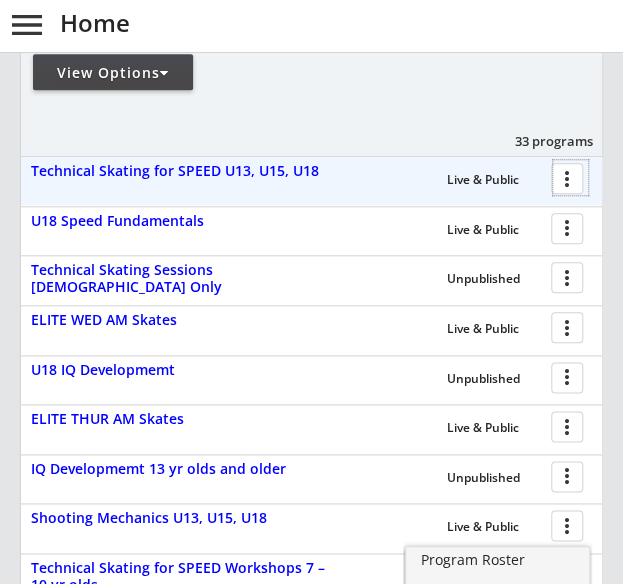 click at bounding box center (570, 177) 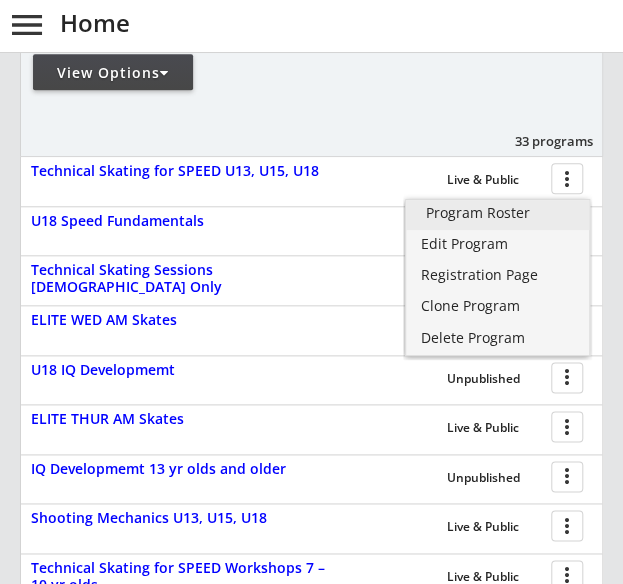 click on "Program Roster" at bounding box center (498, 213) 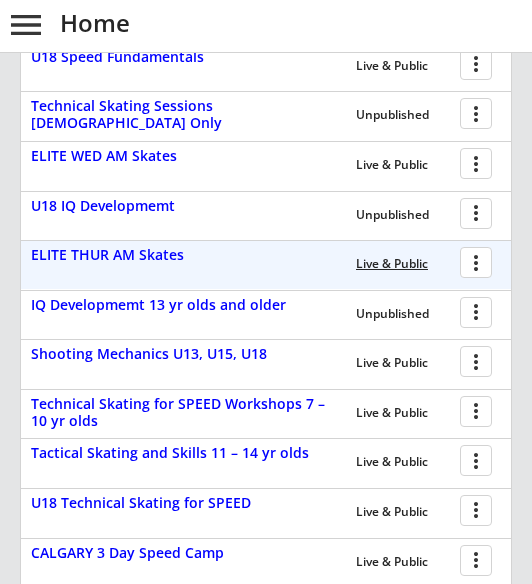 scroll, scrollTop: 616, scrollLeft: 0, axis: vertical 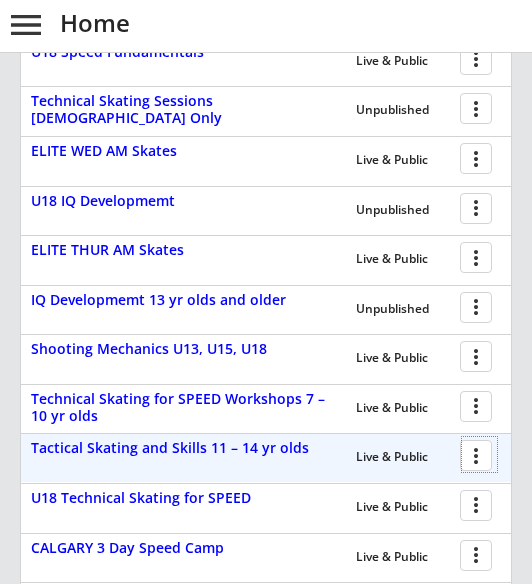 click at bounding box center (479, 454) 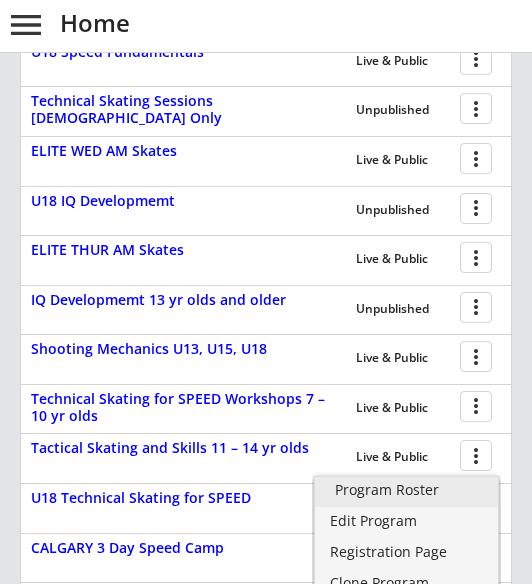 click on "Program Roster" at bounding box center [407, 490] 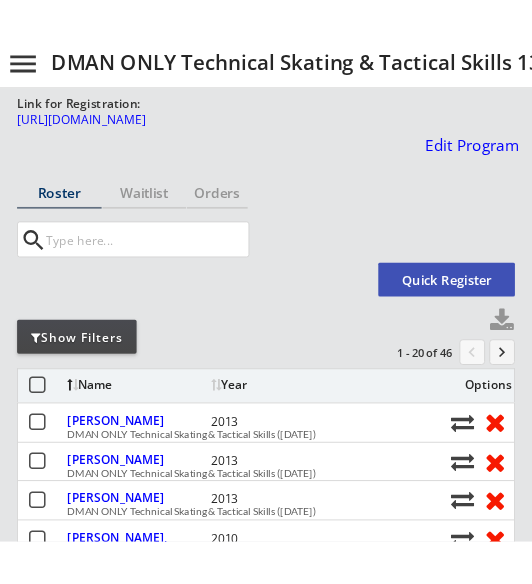 scroll, scrollTop: 0, scrollLeft: 0, axis: both 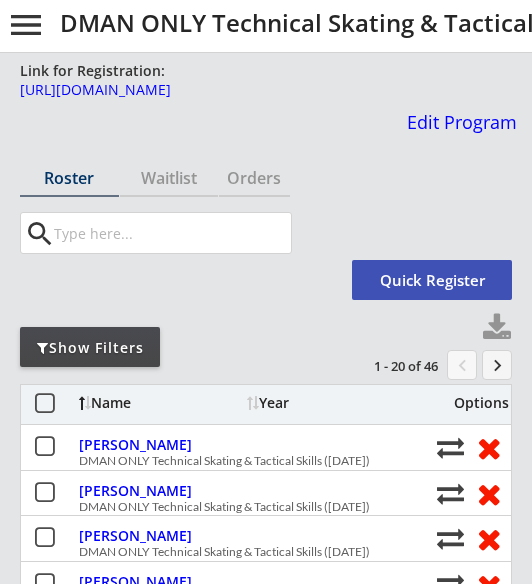 click on "Show Filters" at bounding box center (90, 348) 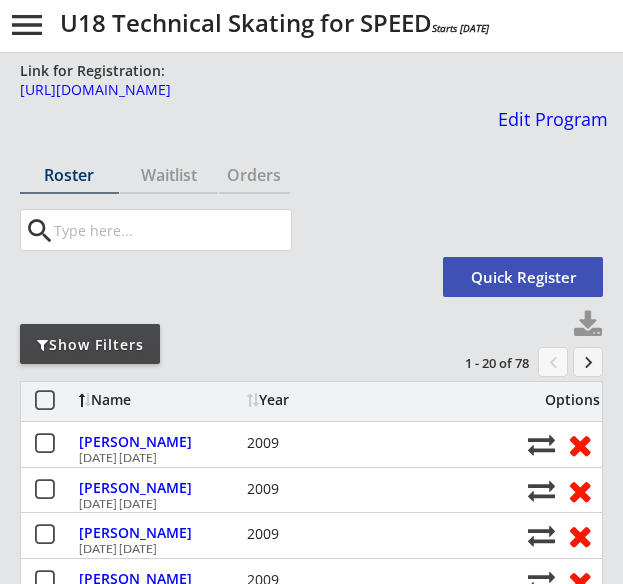 scroll, scrollTop: 0, scrollLeft: 0, axis: both 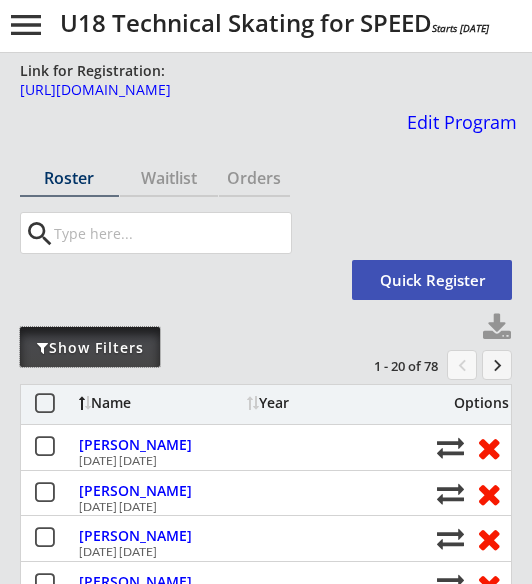 click on "Show Filters" at bounding box center [90, 348] 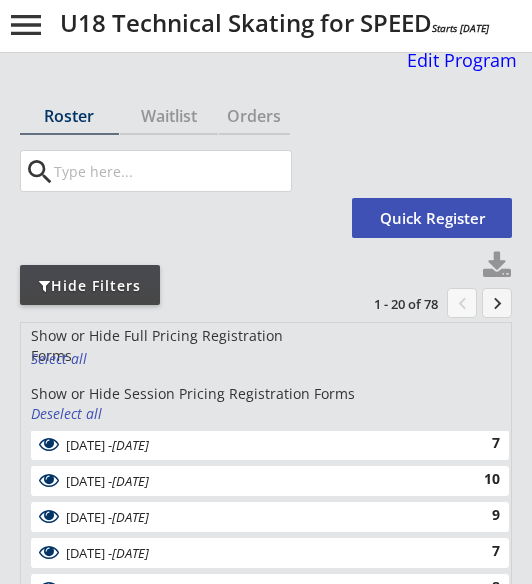 scroll, scrollTop: 64, scrollLeft: 0, axis: vertical 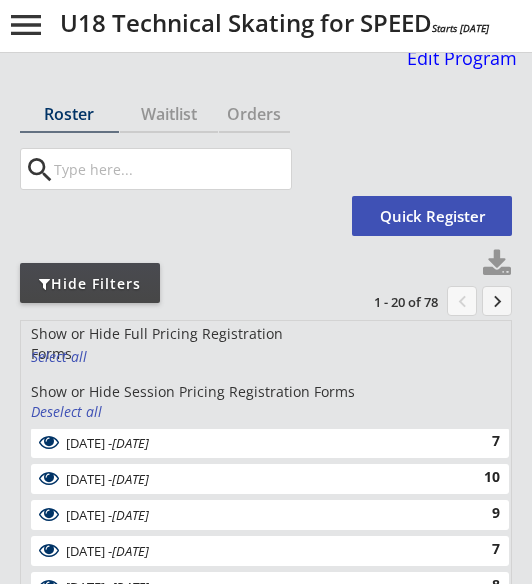 click on "Deselect all" at bounding box center (68, 412) 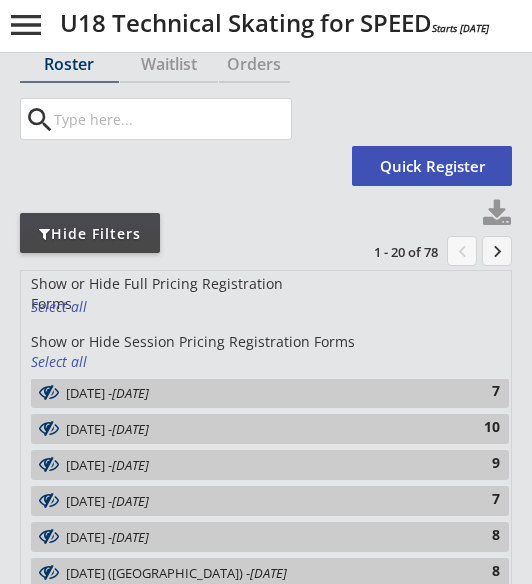 scroll, scrollTop: 115, scrollLeft: 0, axis: vertical 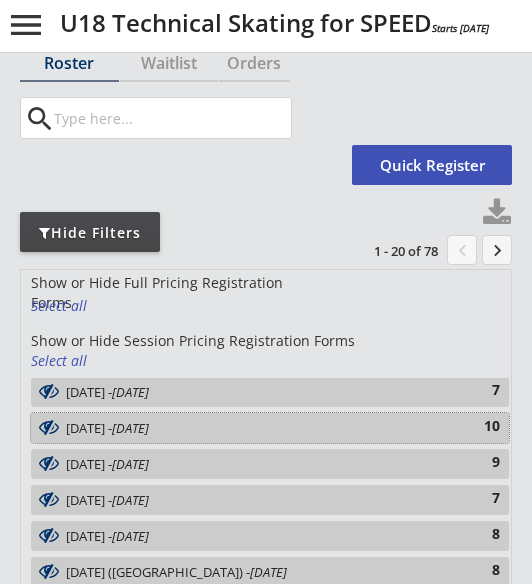 click on "July 16 -  Jul 16, 2025" at bounding box center [259, 428] 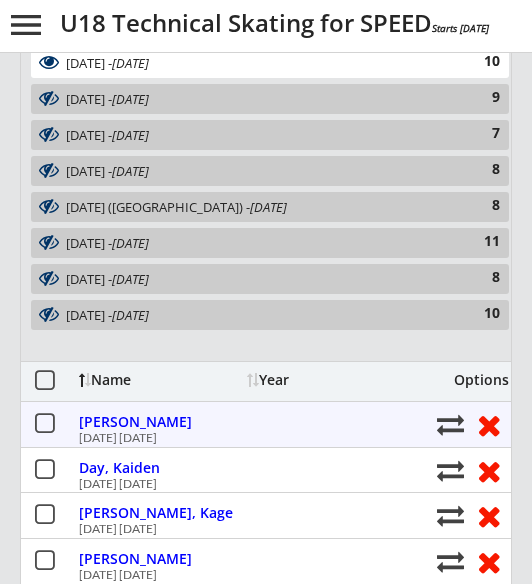 scroll, scrollTop: 476, scrollLeft: 0, axis: vertical 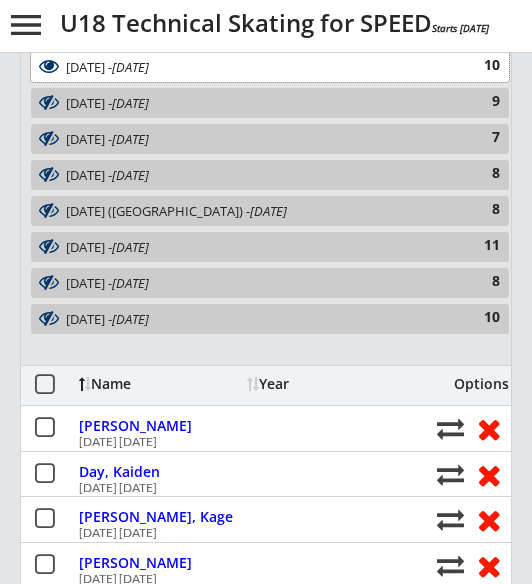 click on "July 16 -  Jul 16, 2025" at bounding box center (259, 67) 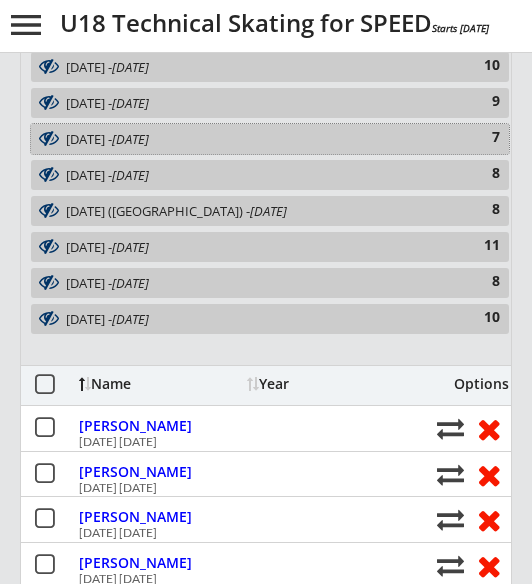 click on "July 21 -  Jul 21, 2025" at bounding box center [259, 139] 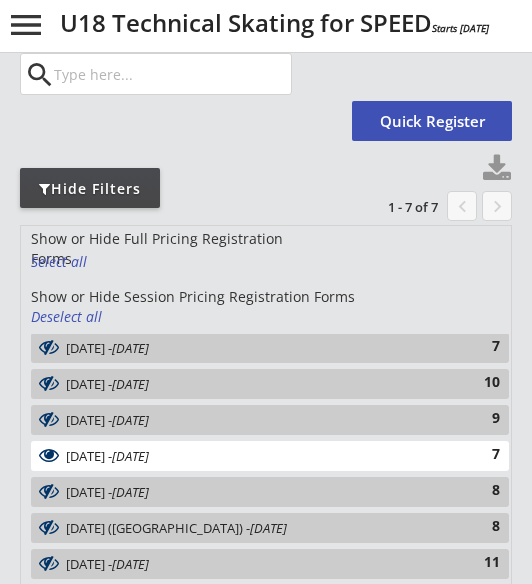 scroll, scrollTop: 87, scrollLeft: 0, axis: vertical 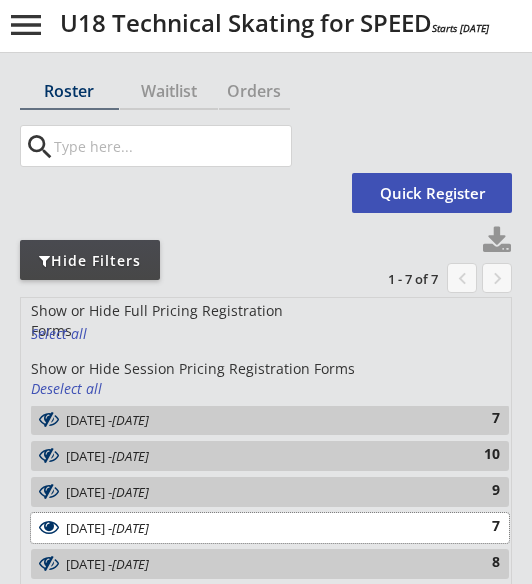 click on "[DATE]" at bounding box center (130, 528) 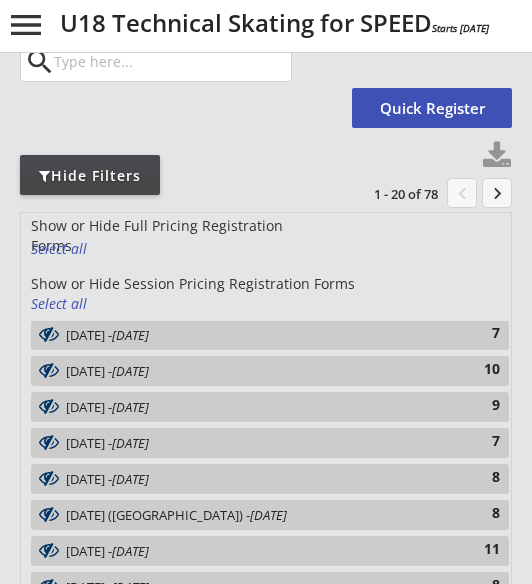 scroll, scrollTop: 173, scrollLeft: 0, axis: vertical 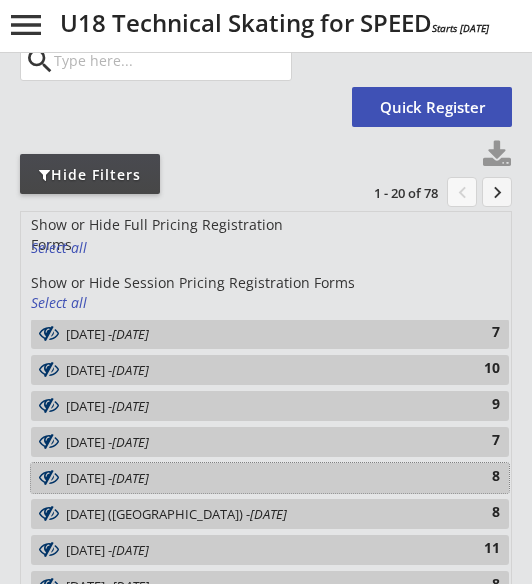 click on "Jul 23, 2025" at bounding box center (130, 478) 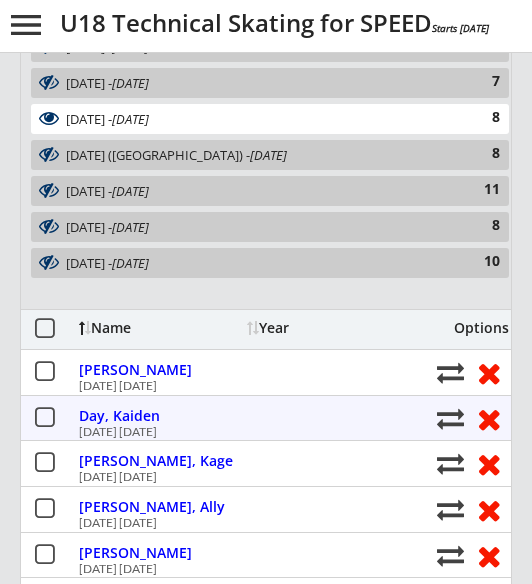 scroll, scrollTop: 531, scrollLeft: 0, axis: vertical 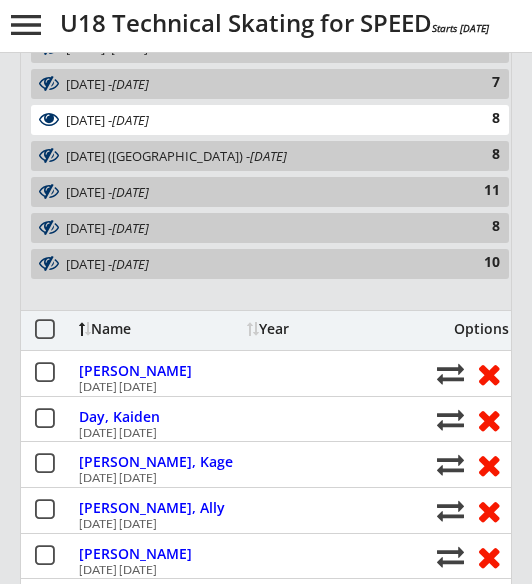 click on "July 23 -  Jul 23, 2025" at bounding box center [259, 120] 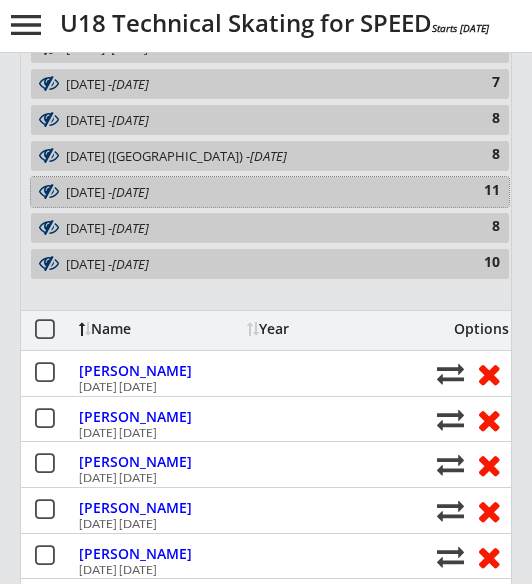 click on "July 29 -  Jul 29, 2025" at bounding box center [259, 193] 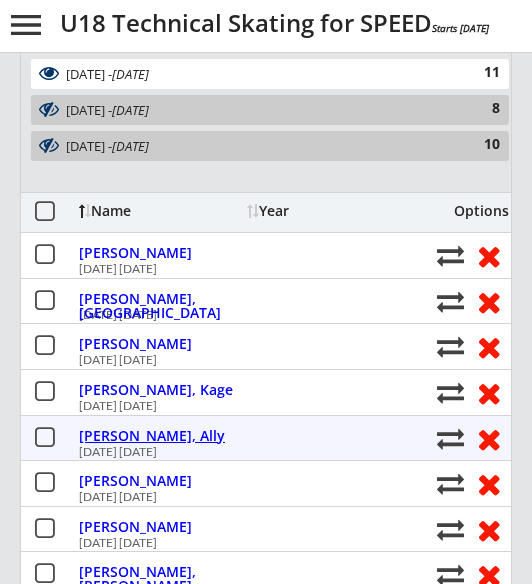 scroll, scrollTop: 648, scrollLeft: 0, axis: vertical 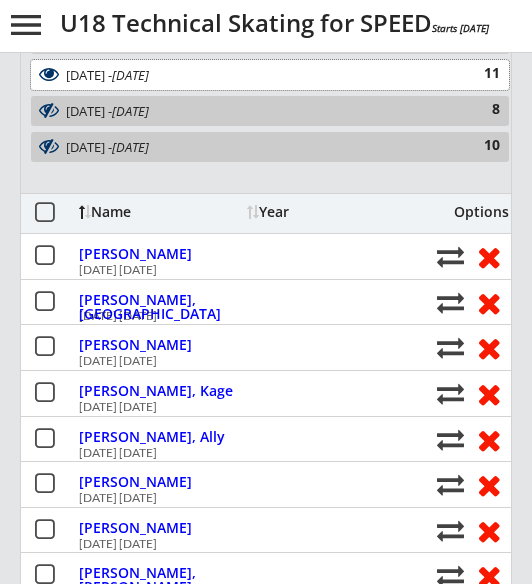 click on "July 29 -  Jul 29, 2025" at bounding box center [259, 75] 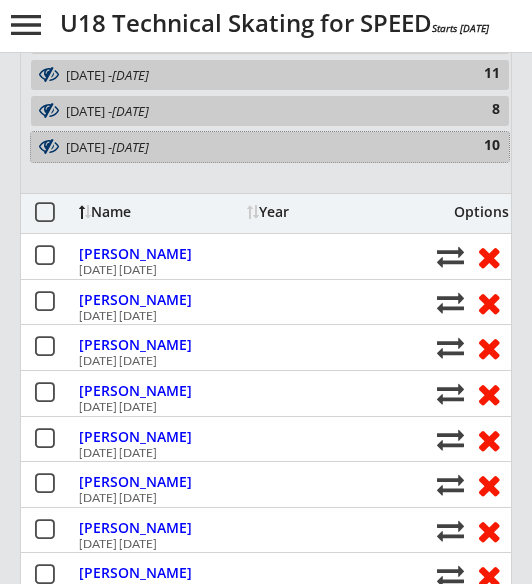 click on "July 31 -  Jul 31, 2025" at bounding box center [259, 148] 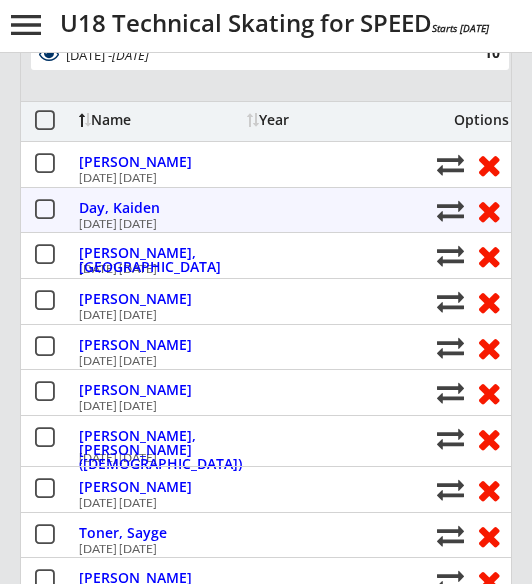 scroll, scrollTop: 738, scrollLeft: 0, axis: vertical 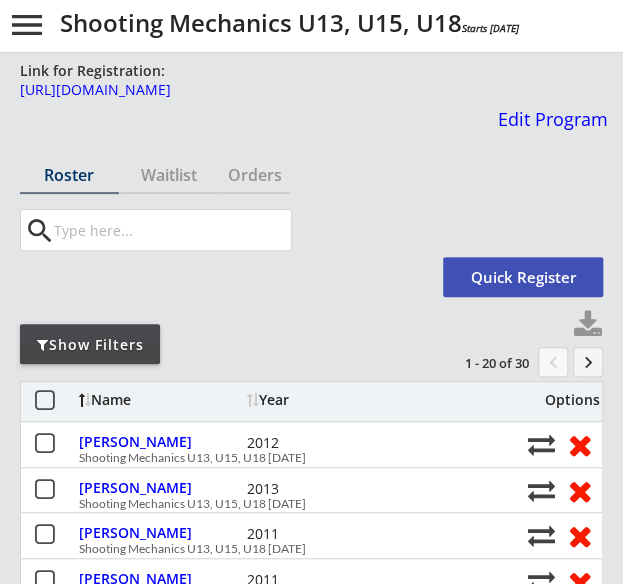 click on "Show Filters" at bounding box center (90, 345) 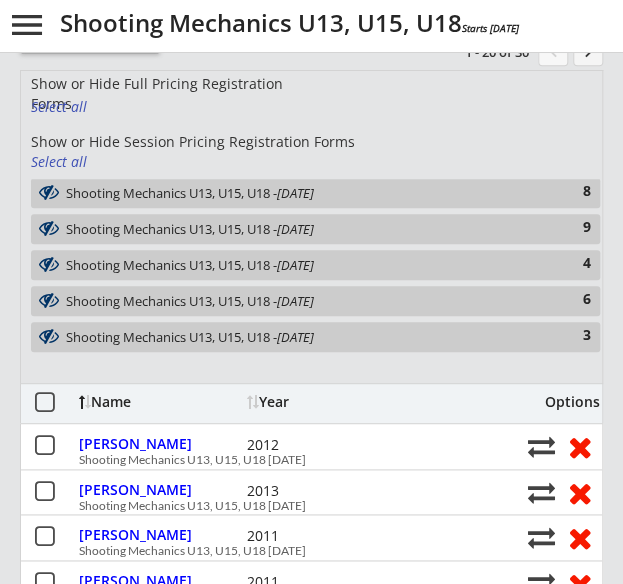 scroll, scrollTop: 227, scrollLeft: 0, axis: vertical 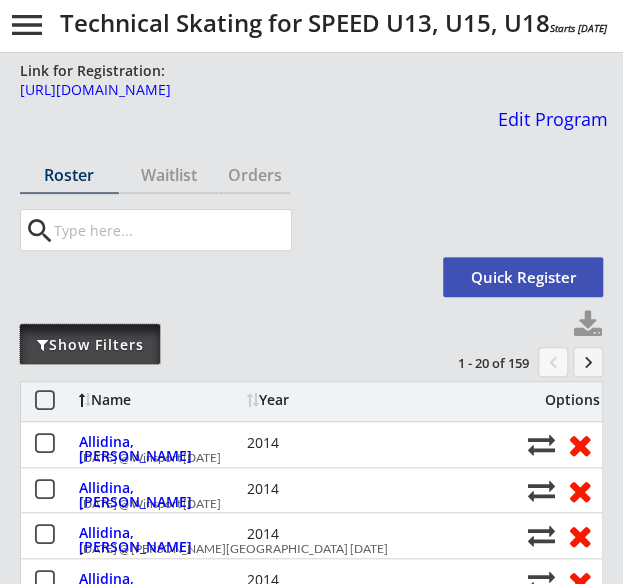 click on "Show Filters" at bounding box center (90, 345) 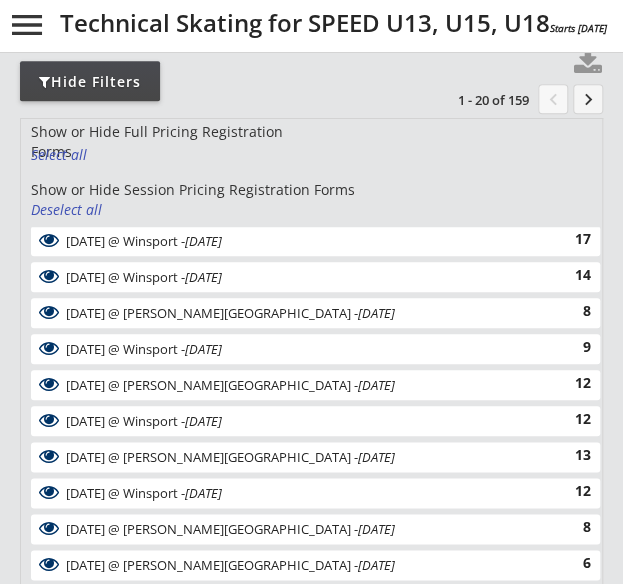scroll, scrollTop: 264, scrollLeft: 0, axis: vertical 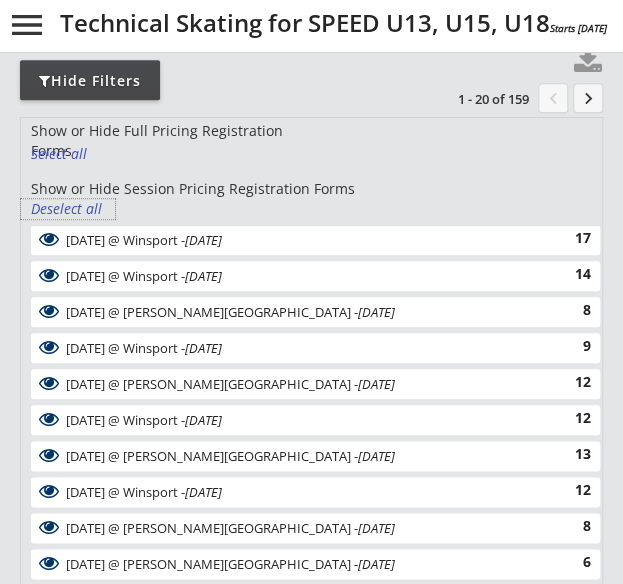 click on "Deselect all" at bounding box center [68, 209] 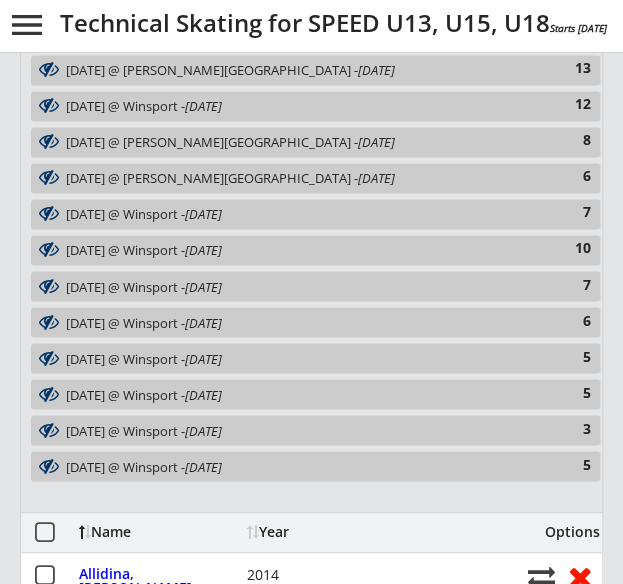 scroll, scrollTop: 652, scrollLeft: 0, axis: vertical 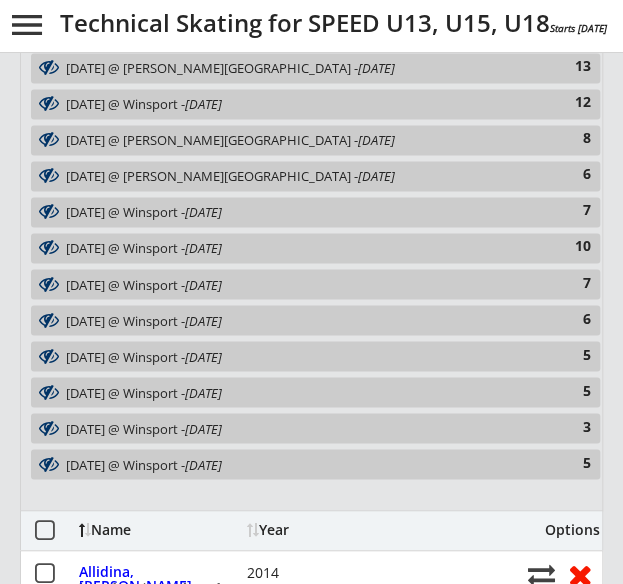 click on "[DATE] @ Winsport -  [DATE] 5" at bounding box center [315, 356] 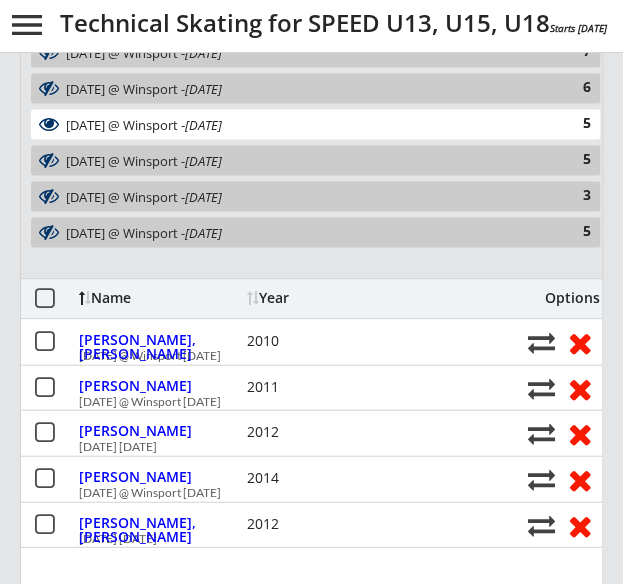 scroll, scrollTop: 911, scrollLeft: 0, axis: vertical 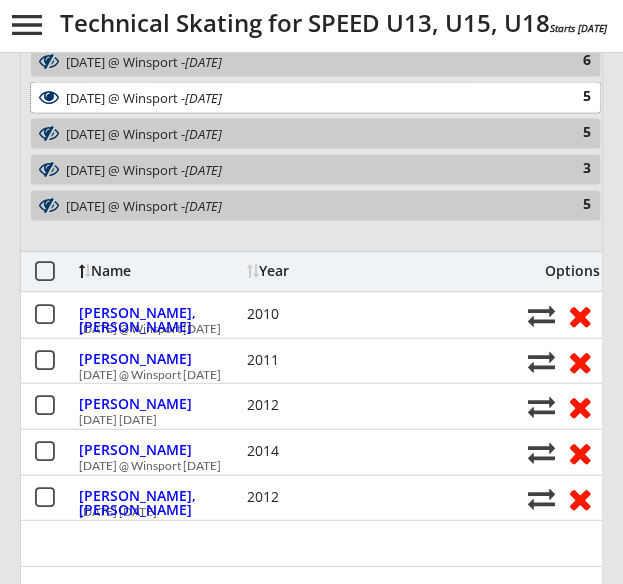 drag, startPoint x: 242, startPoint y: 87, endPoint x: 242, endPoint y: 127, distance: 40 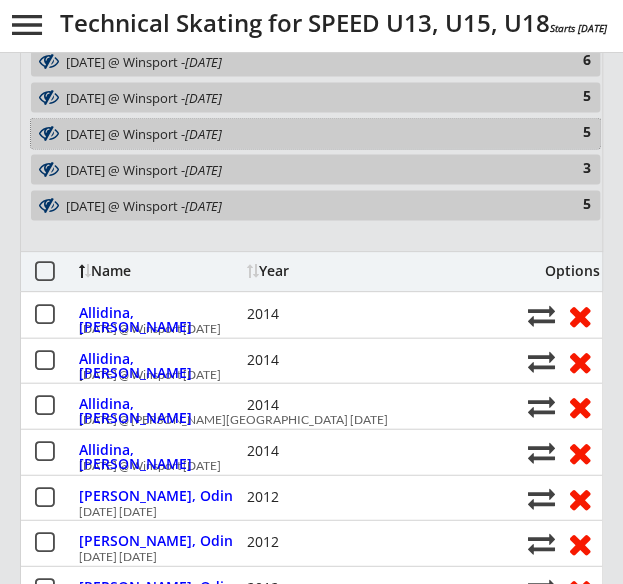 click on "Jul 29, 2025" at bounding box center (203, 133) 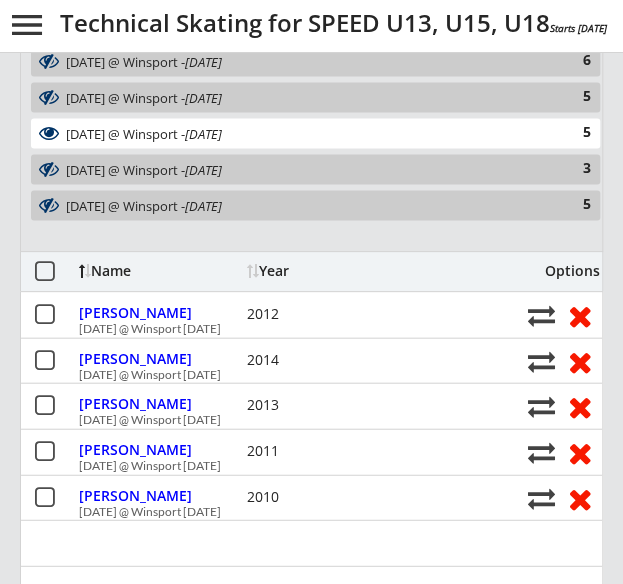 click on "July 29 @ Winsport -  Jul 29, 2025 5" at bounding box center [312, 137] 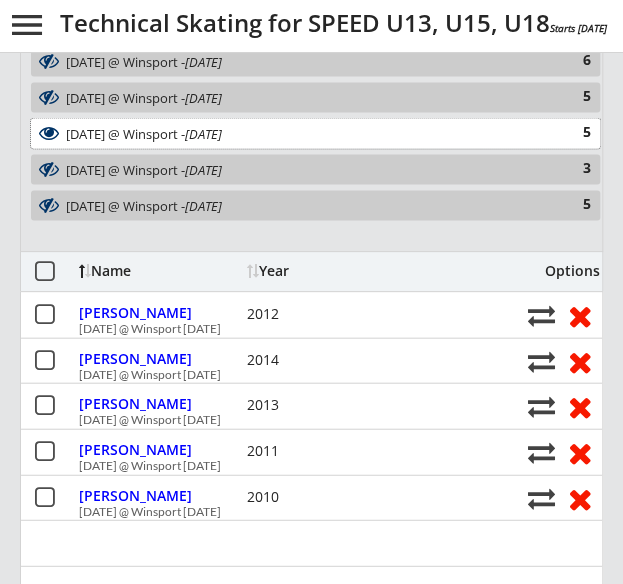 click on "Jul 29, 2025" at bounding box center (203, 133) 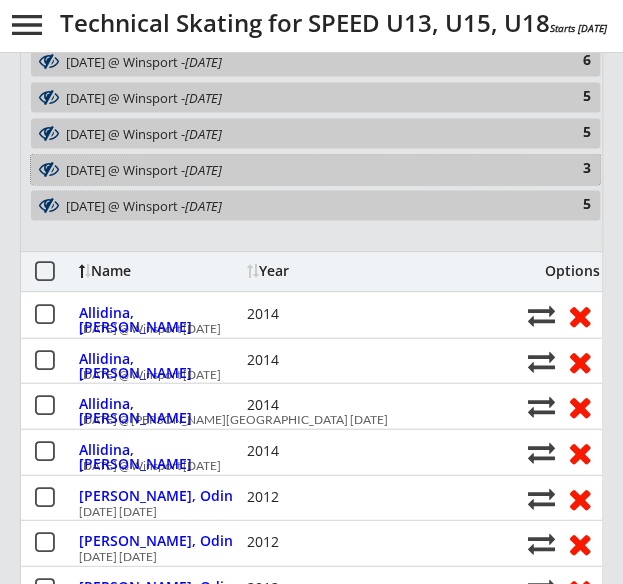 click on "July 30 @ Winsport -  Jul 30, 2025" at bounding box center (305, 169) 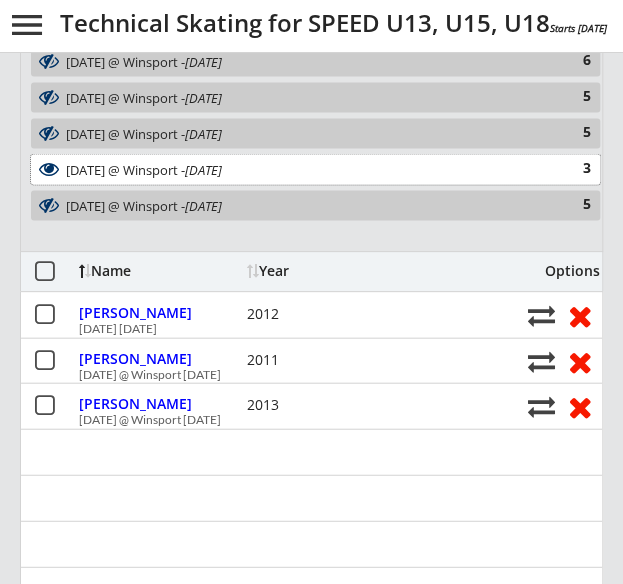 click on "July 30 @ Winsport -  Jul 30, 2025" at bounding box center [305, 169] 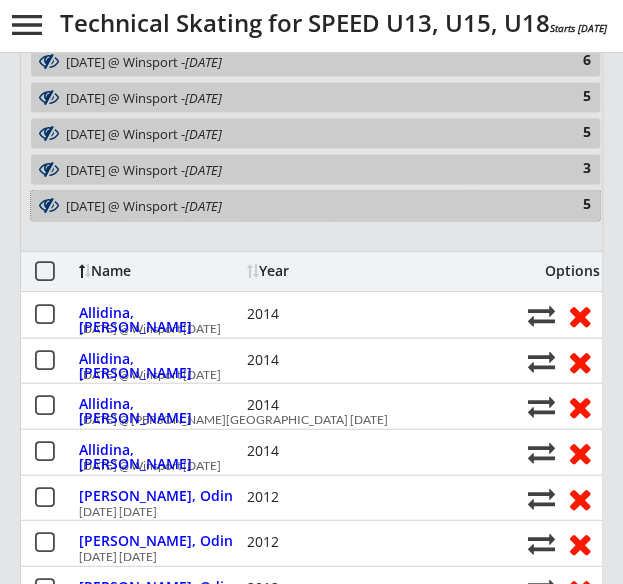 click on "July 31 @ Winsport -  Jul 31, 2025" at bounding box center (305, 205) 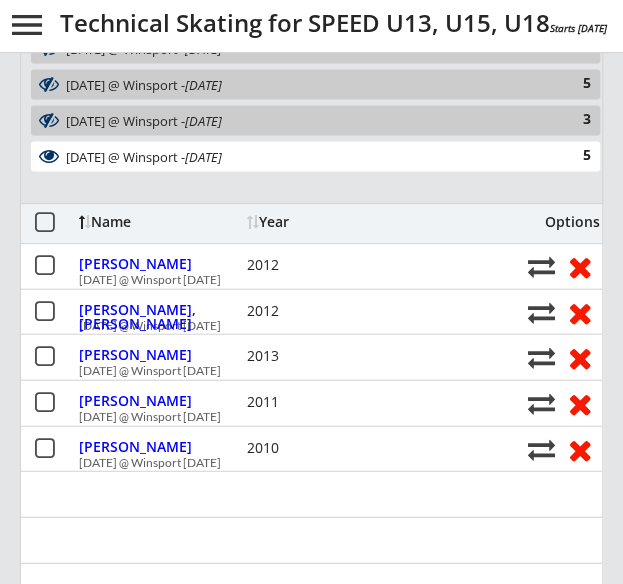 scroll, scrollTop: 960, scrollLeft: 0, axis: vertical 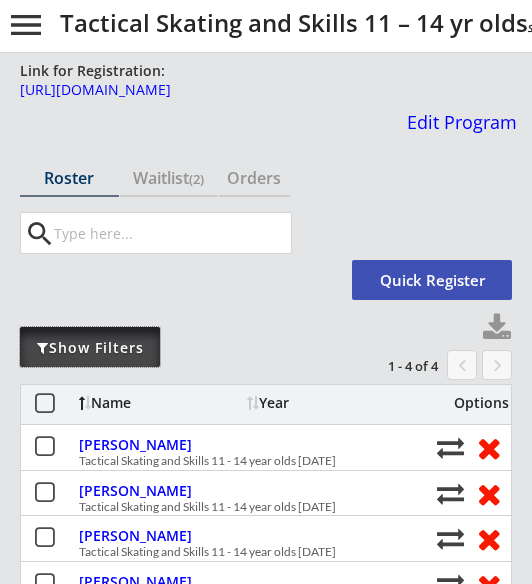 click on "Show Filters" at bounding box center (90, 347) 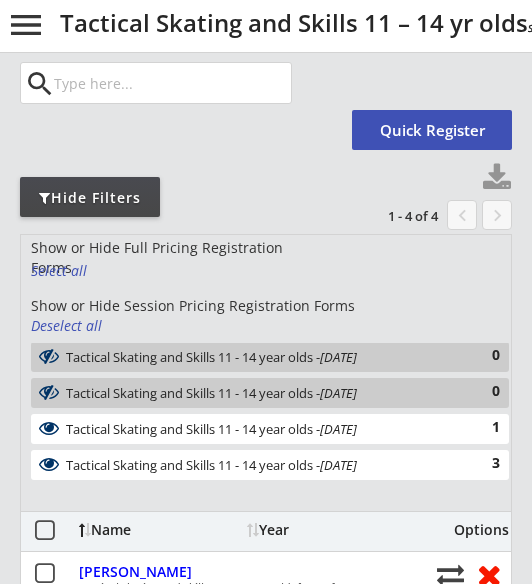 scroll, scrollTop: 151, scrollLeft: 0, axis: vertical 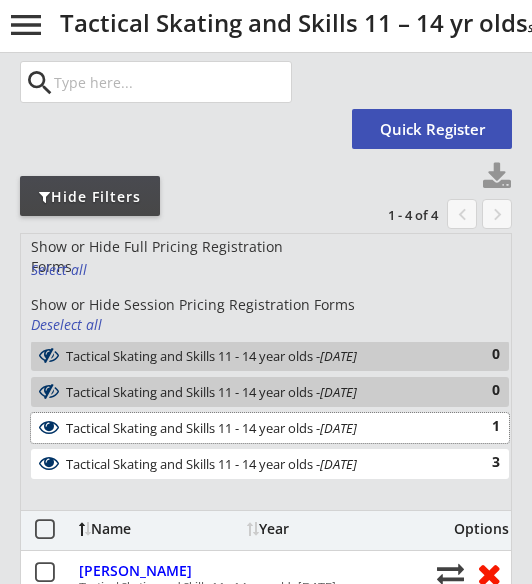 click on "Tactical Skating and Skills 11 - 14 year olds -  [DATE]" at bounding box center [259, 428] 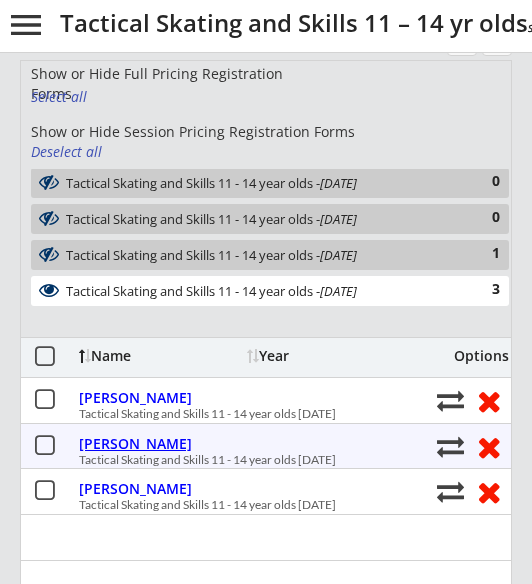 scroll, scrollTop: 325, scrollLeft: 0, axis: vertical 